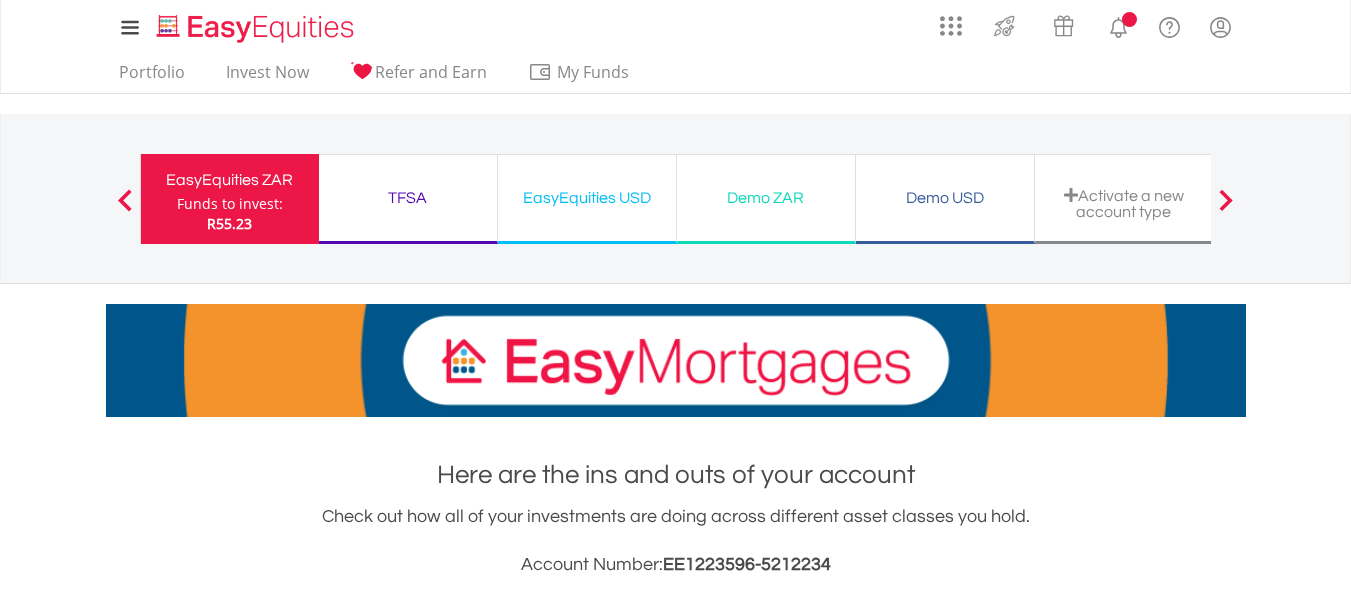 scroll, scrollTop: 400, scrollLeft: 0, axis: vertical 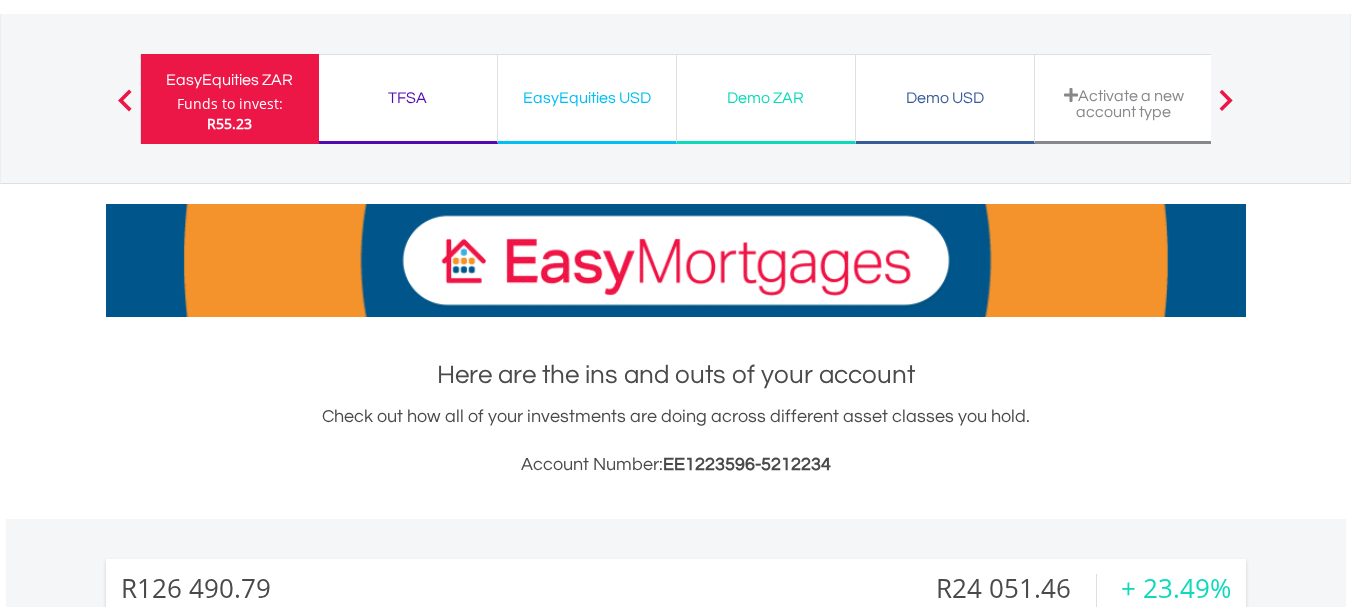 click on "TFSA" at bounding box center (408, 98) 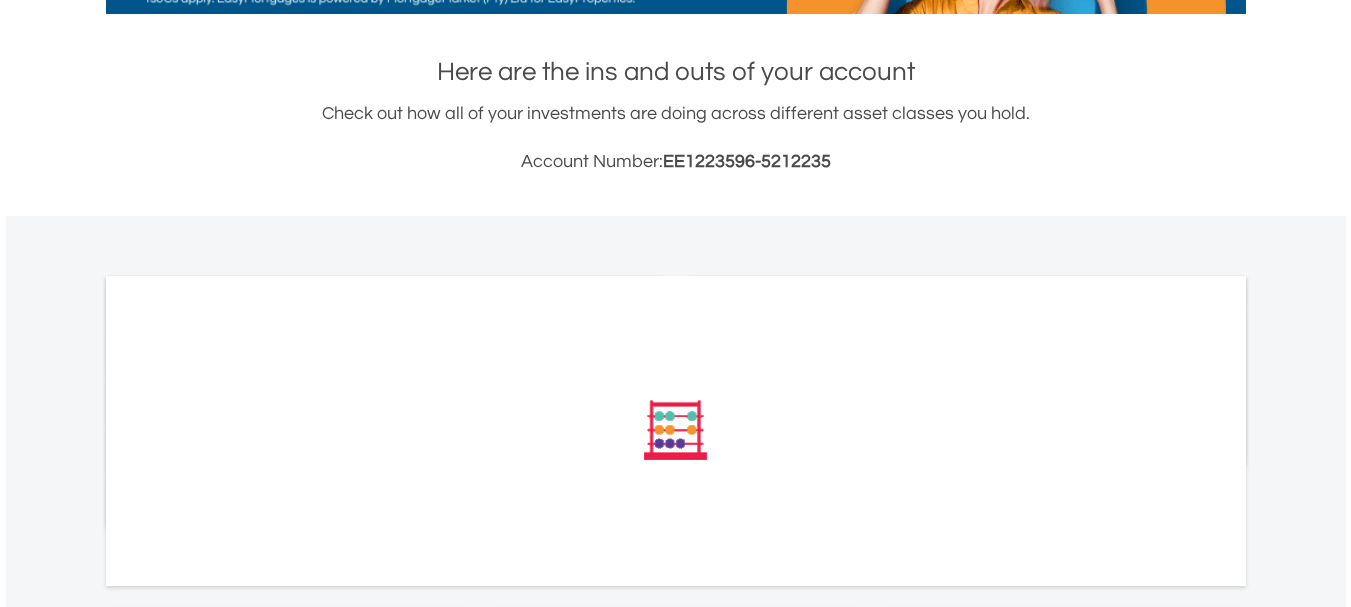 scroll, scrollTop: 500, scrollLeft: 0, axis: vertical 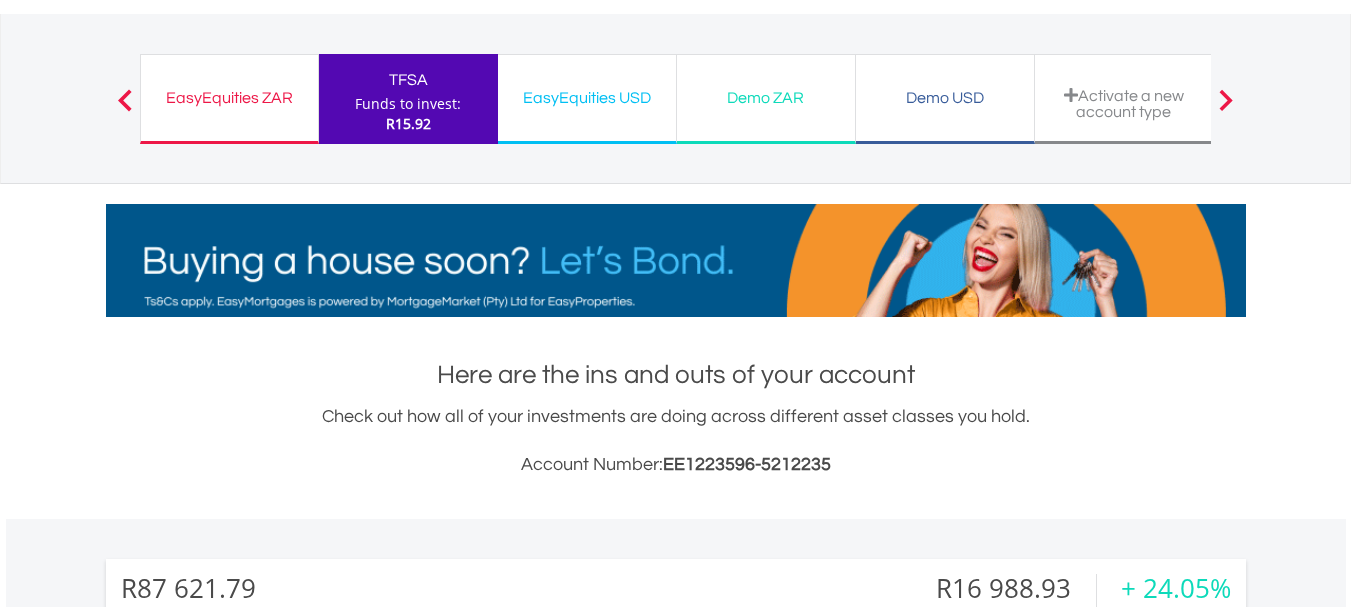 click on "EasyEquities ZAR
Funds to invest:
R15.92" at bounding box center [229, 99] 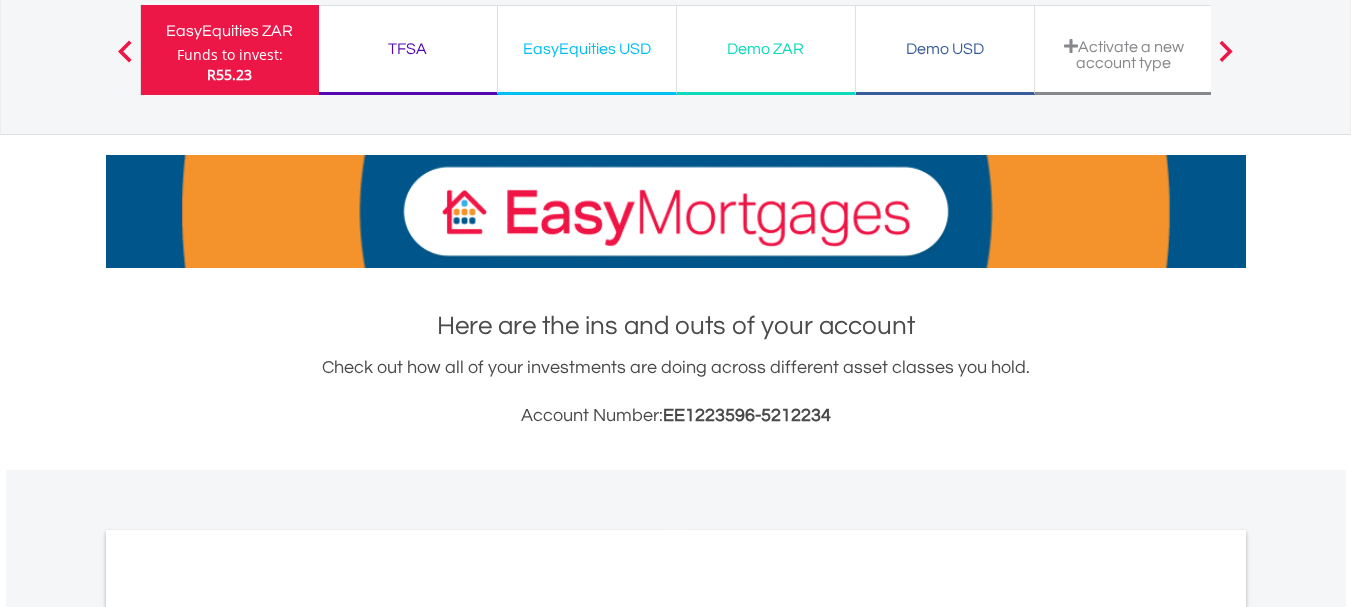 scroll, scrollTop: 200, scrollLeft: 0, axis: vertical 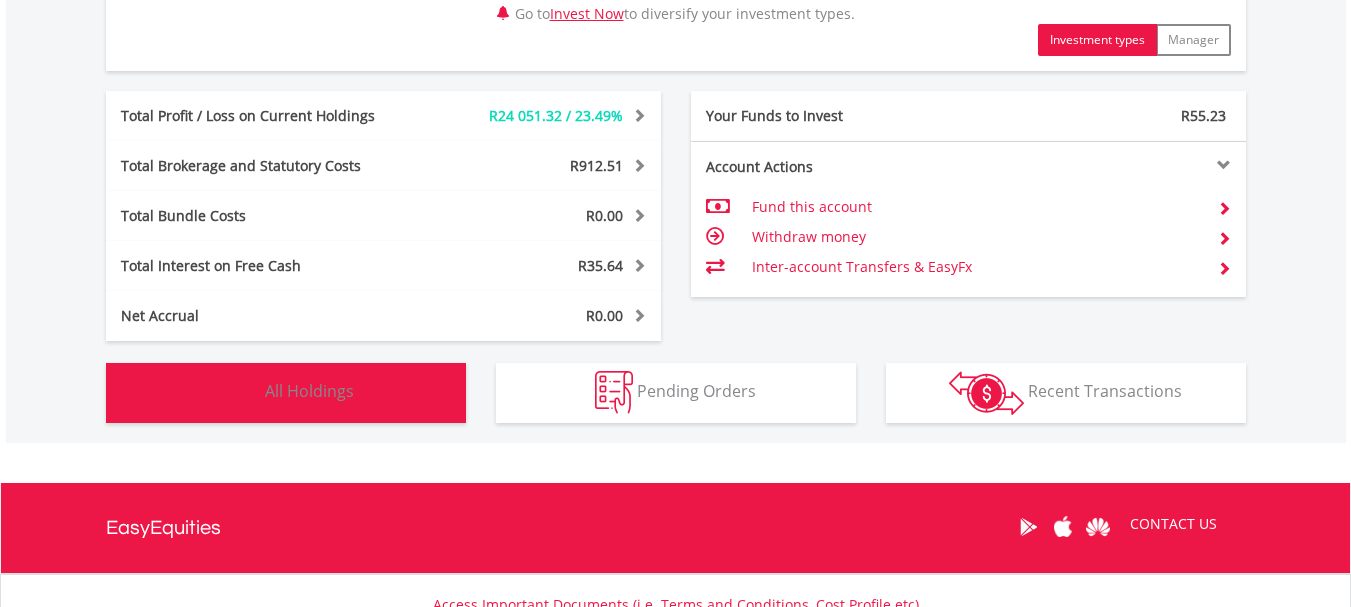 click on "Holdings
All Holdings" at bounding box center (286, 393) 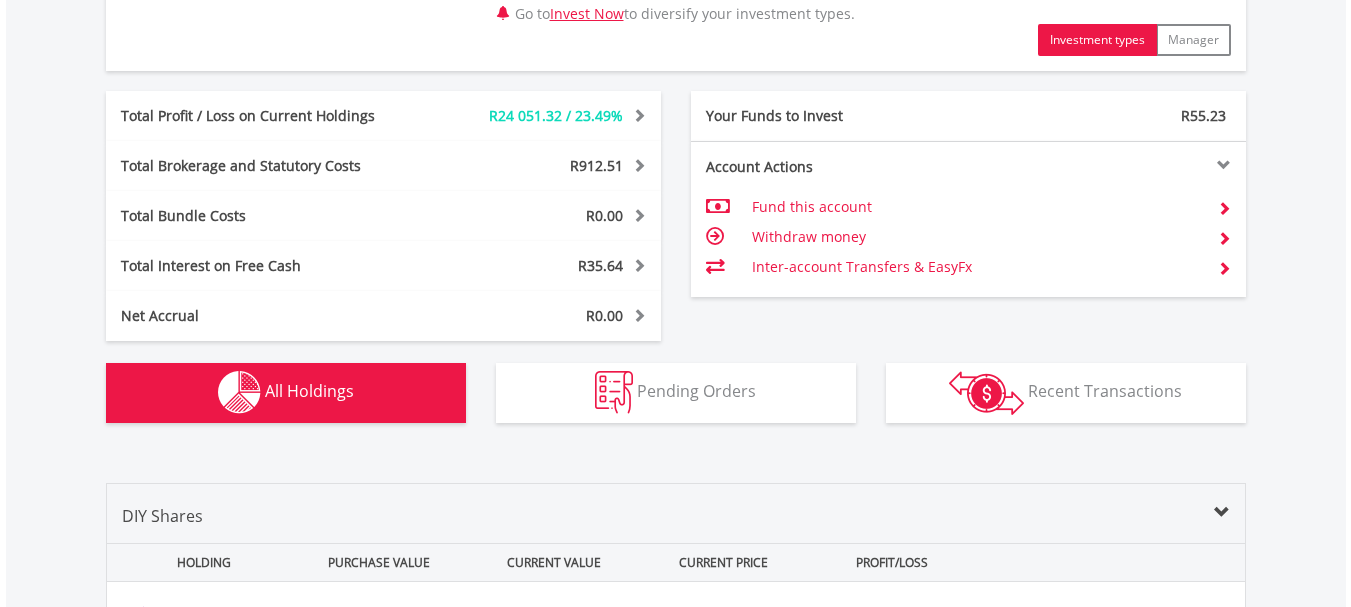 scroll, scrollTop: 1483, scrollLeft: 0, axis: vertical 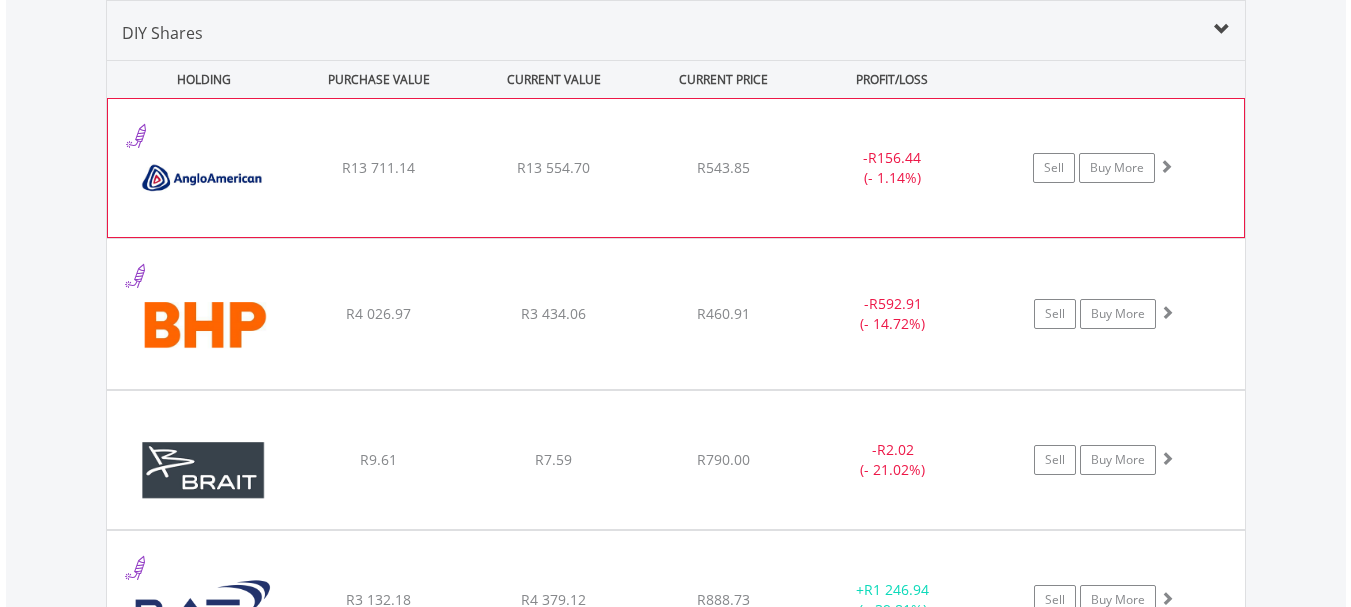 click on "Sell
Buy More" at bounding box center (1112, 168) 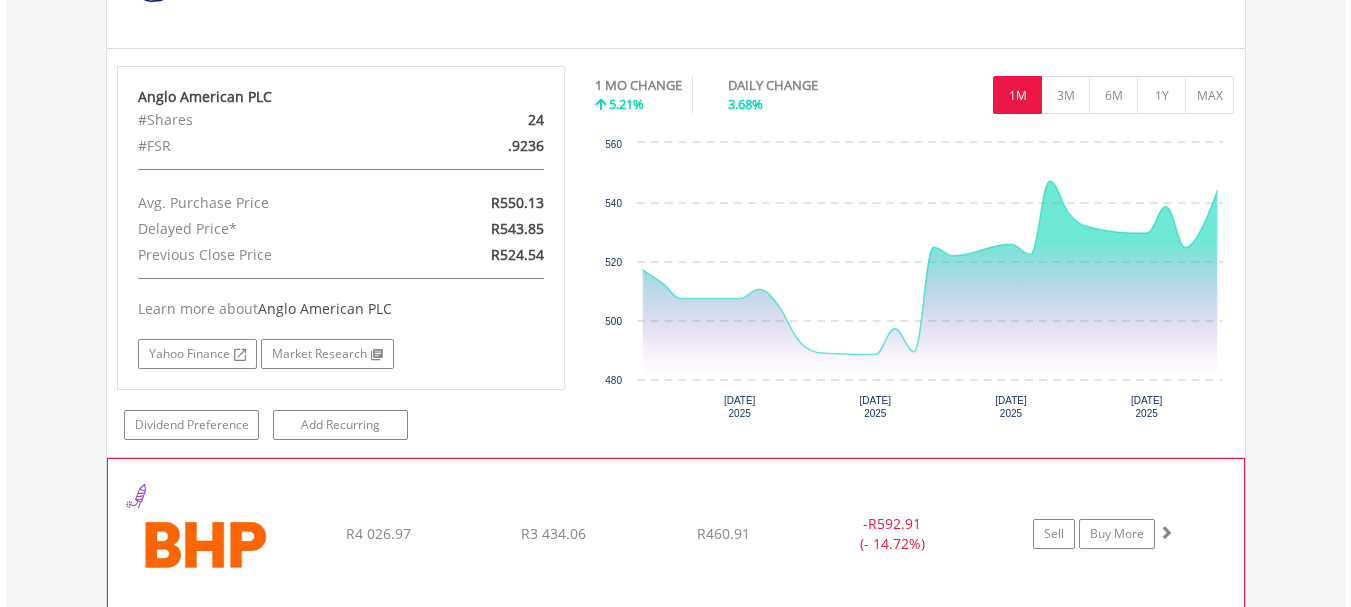 scroll, scrollTop: 1883, scrollLeft: 0, axis: vertical 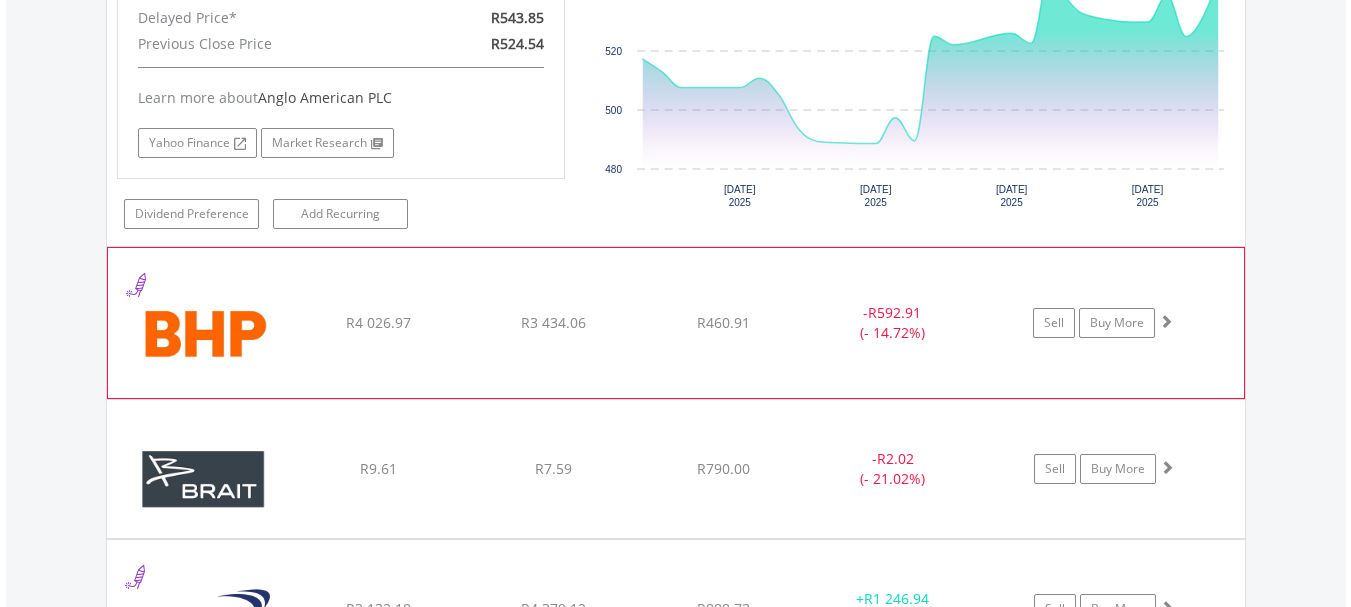 click on "Sell
Buy More" at bounding box center (1114, -232) 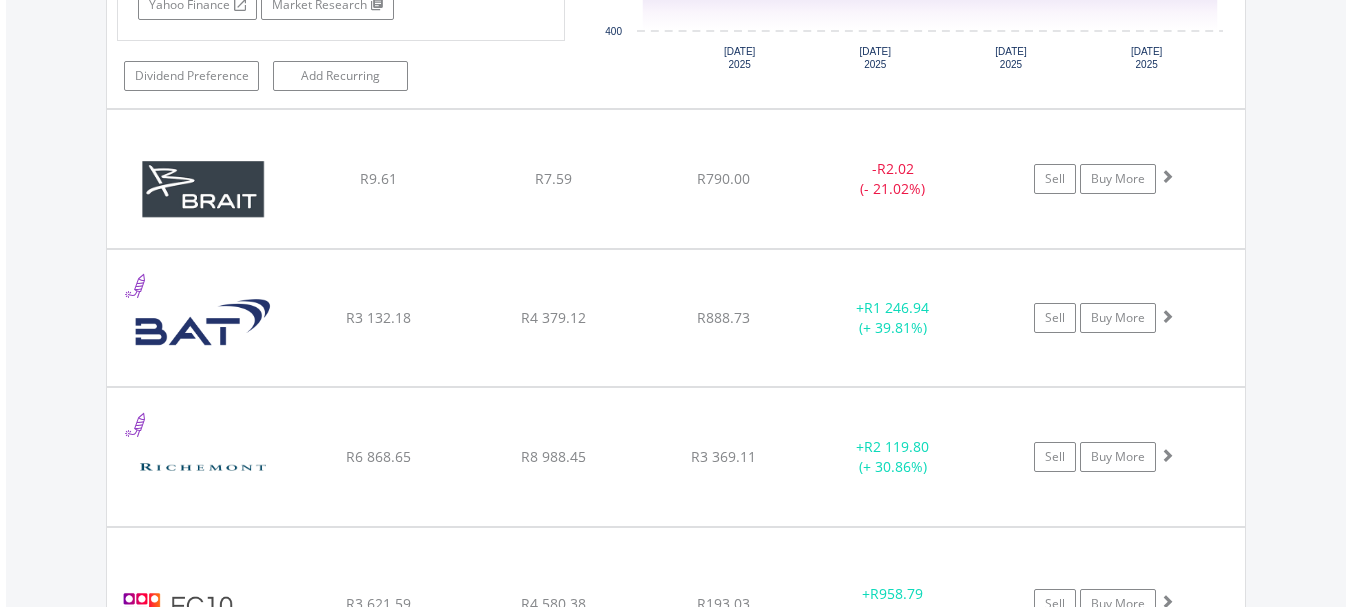 scroll, scrollTop: 2584, scrollLeft: 0, axis: vertical 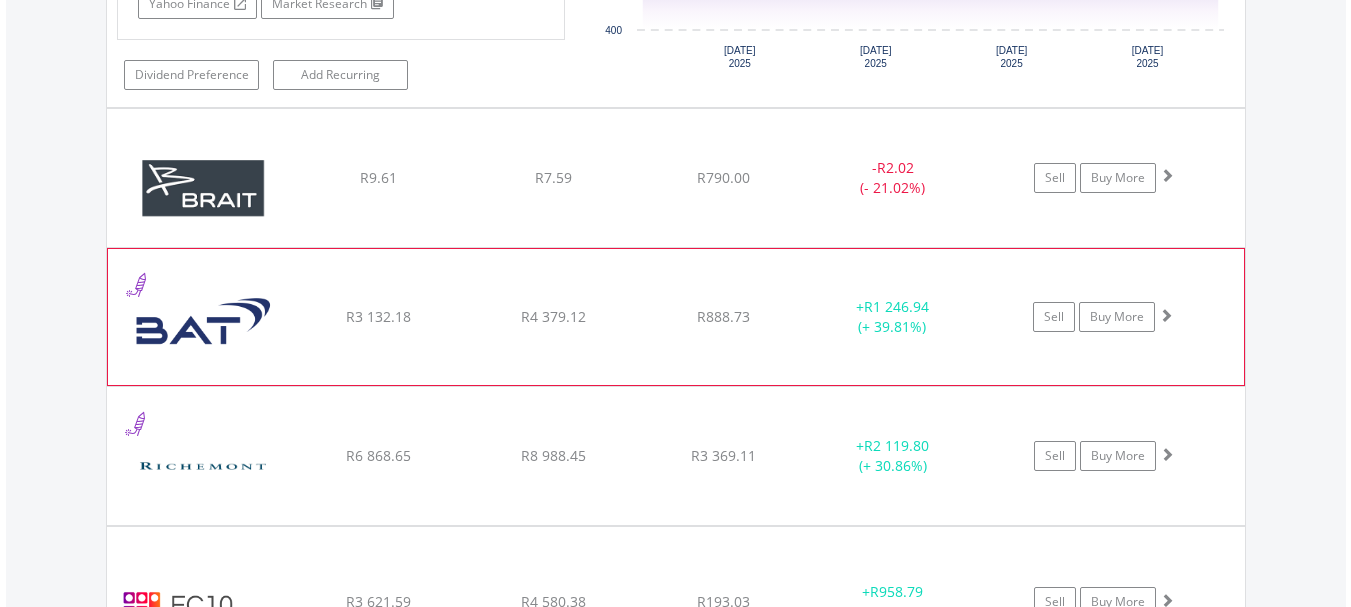 click on "Sell
Buy More" at bounding box center [1114, -933] 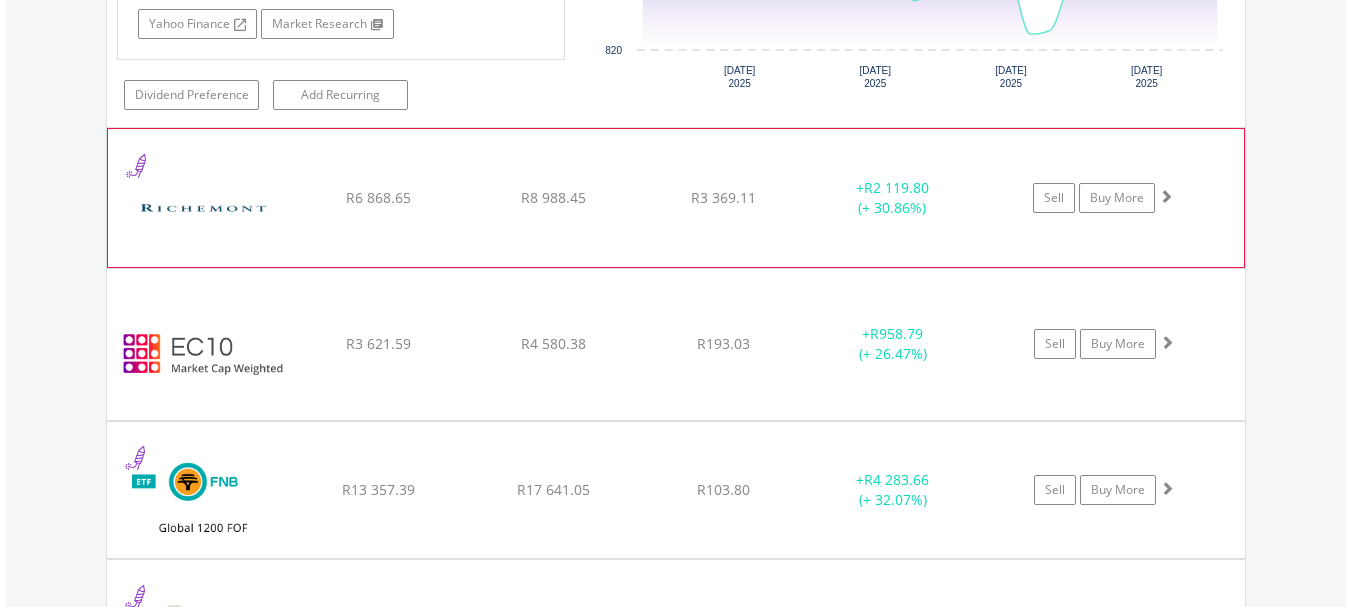 scroll, scrollTop: 3284, scrollLeft: 0, axis: vertical 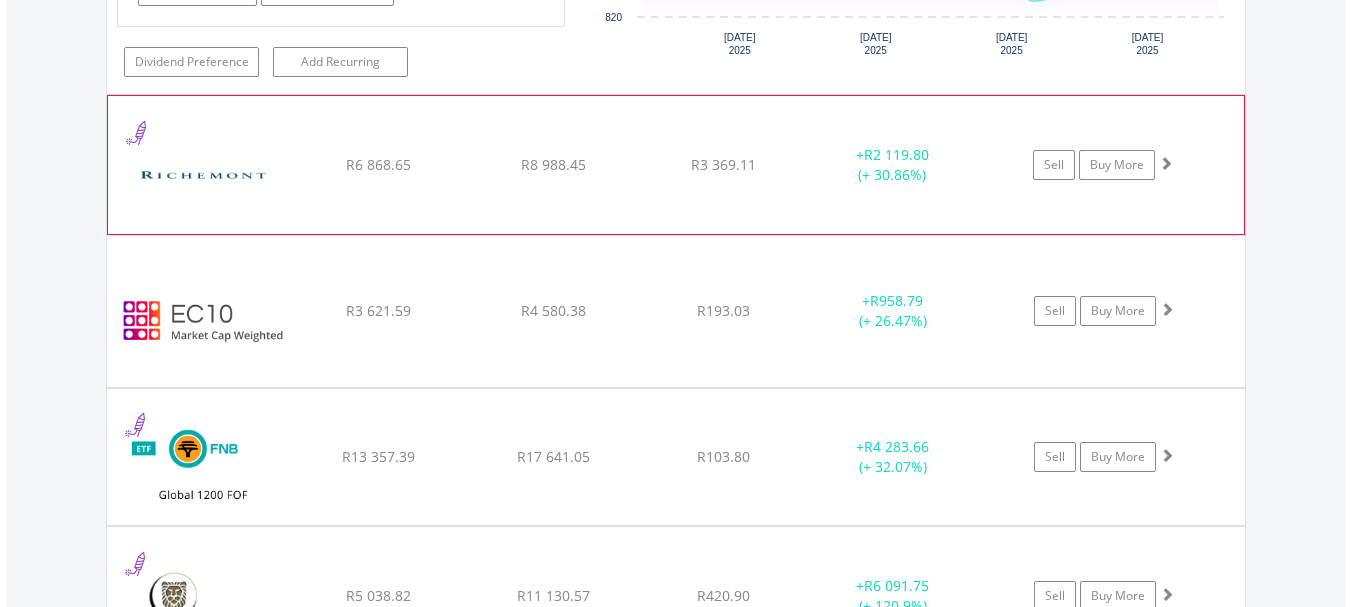click on "﻿
Compagnie Financiere Richemont SA
R6 868.65
R8 988.45
R3 369.11
+  R2 119.80 (+ 30.86%)
Sell
Buy More" at bounding box center [676, -1633] 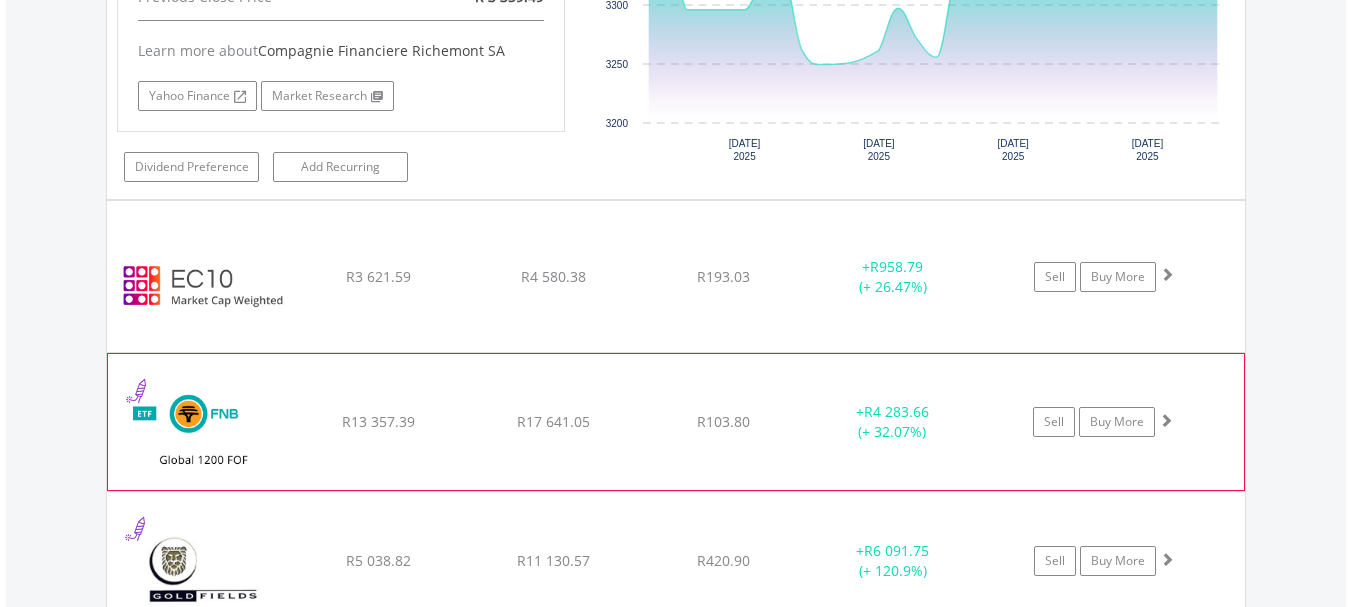 scroll, scrollTop: 3784, scrollLeft: 0, axis: vertical 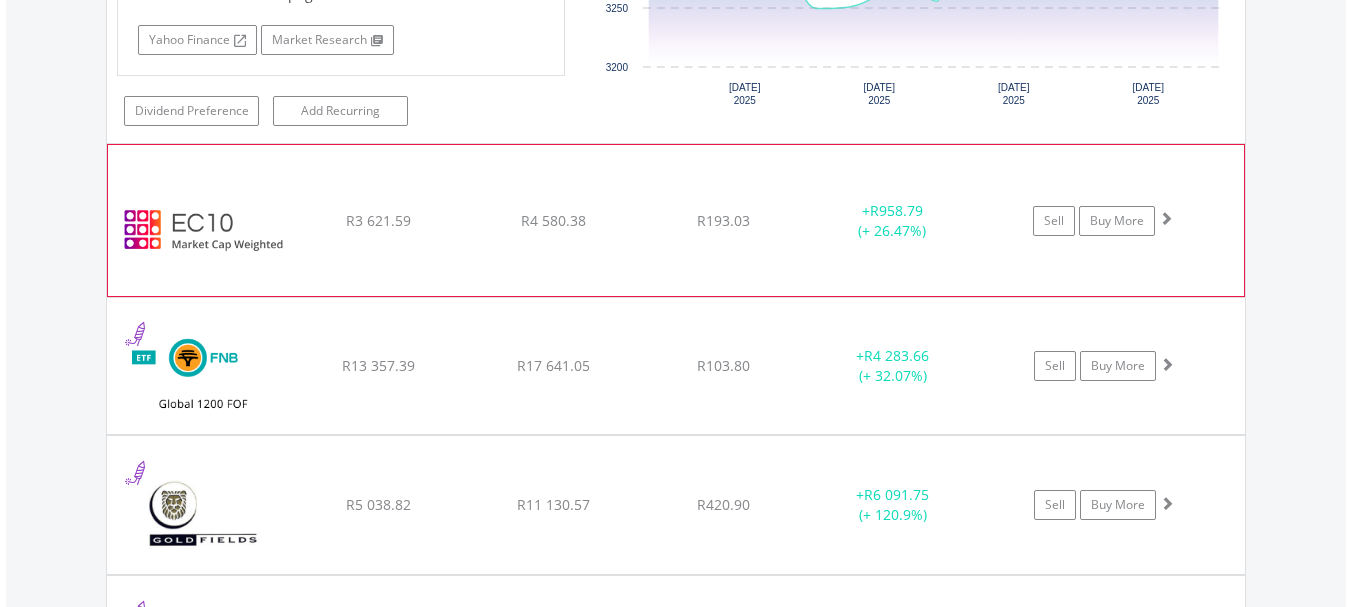 click on "Sell
Buy More" at bounding box center (1114, -2133) 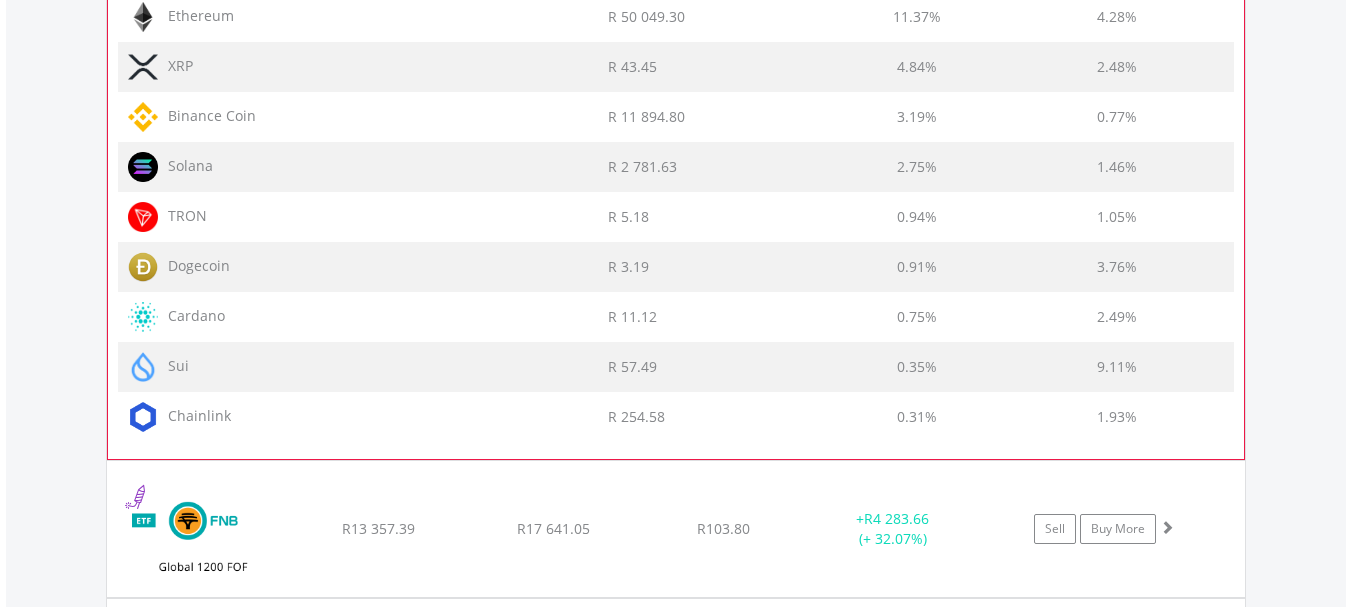scroll, scrollTop: 4784, scrollLeft: 0, axis: vertical 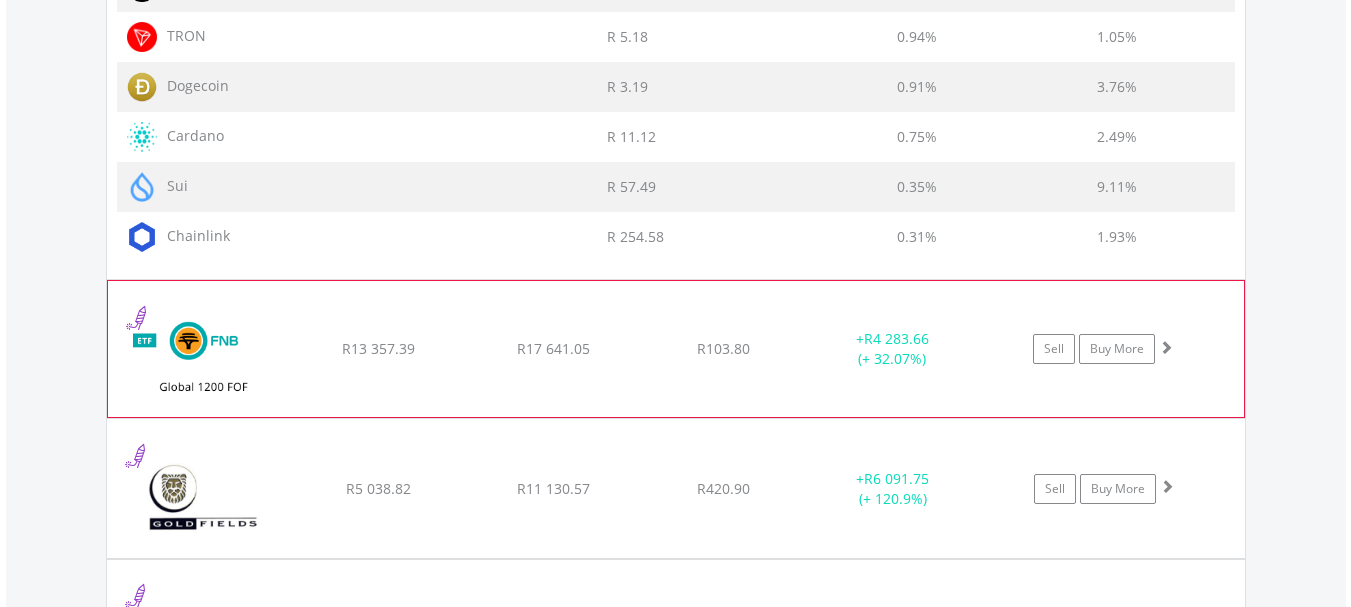 click on "Sell
Buy More" at bounding box center (1114, -3133) 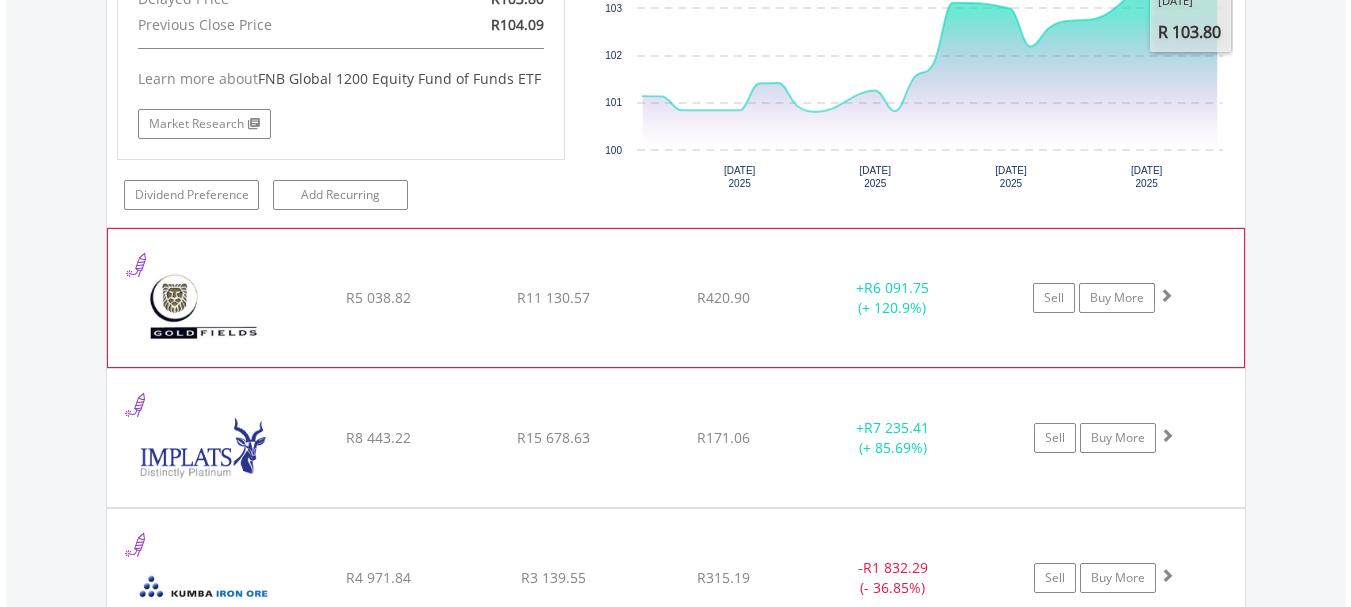 scroll, scrollTop: 5385, scrollLeft: 0, axis: vertical 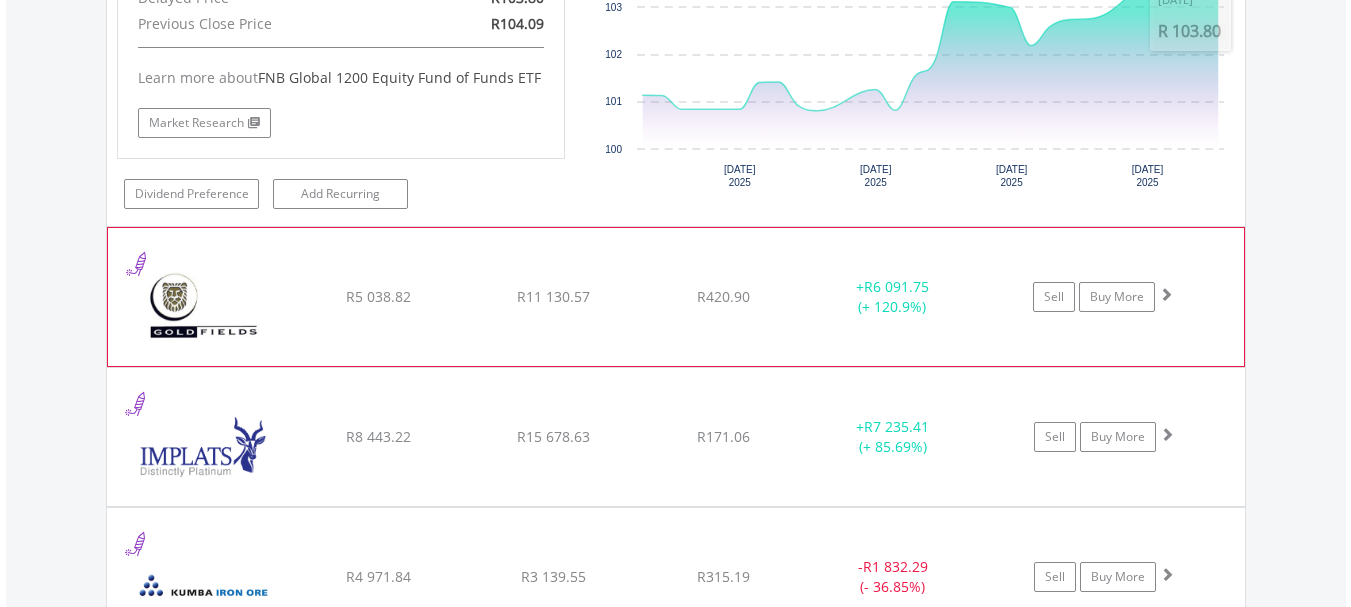 click on "Sell
Buy More" at bounding box center [1114, -3734] 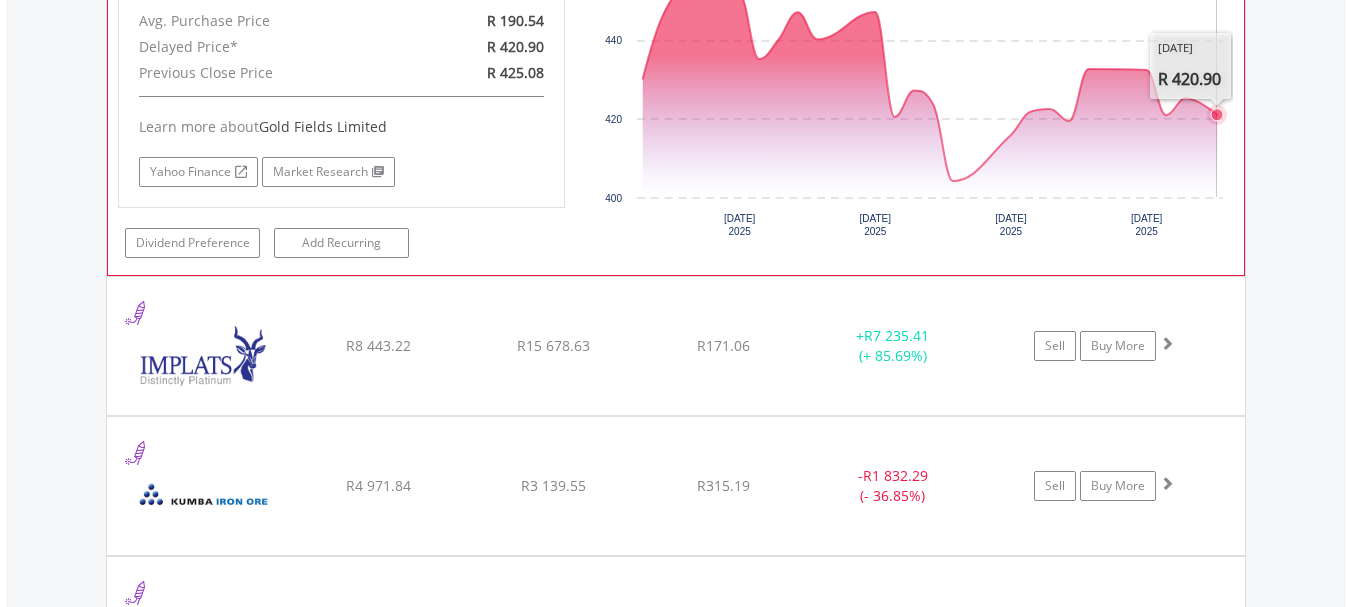 scroll, scrollTop: 5985, scrollLeft: 0, axis: vertical 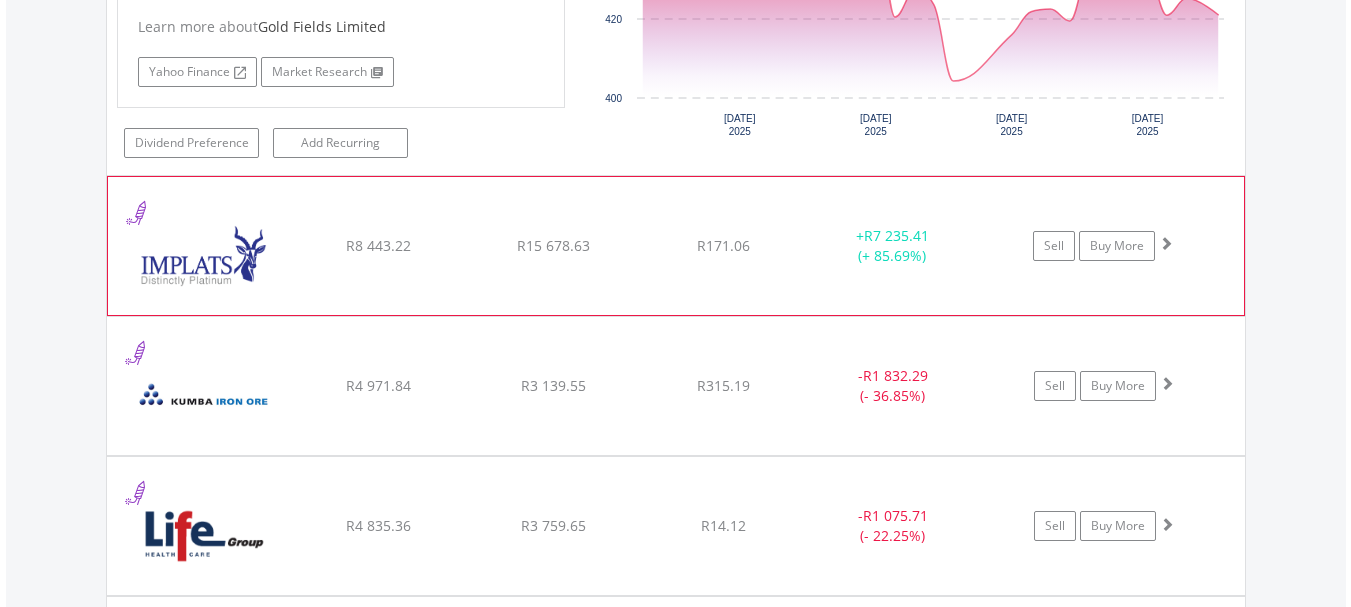 click at bounding box center [1166, 243] 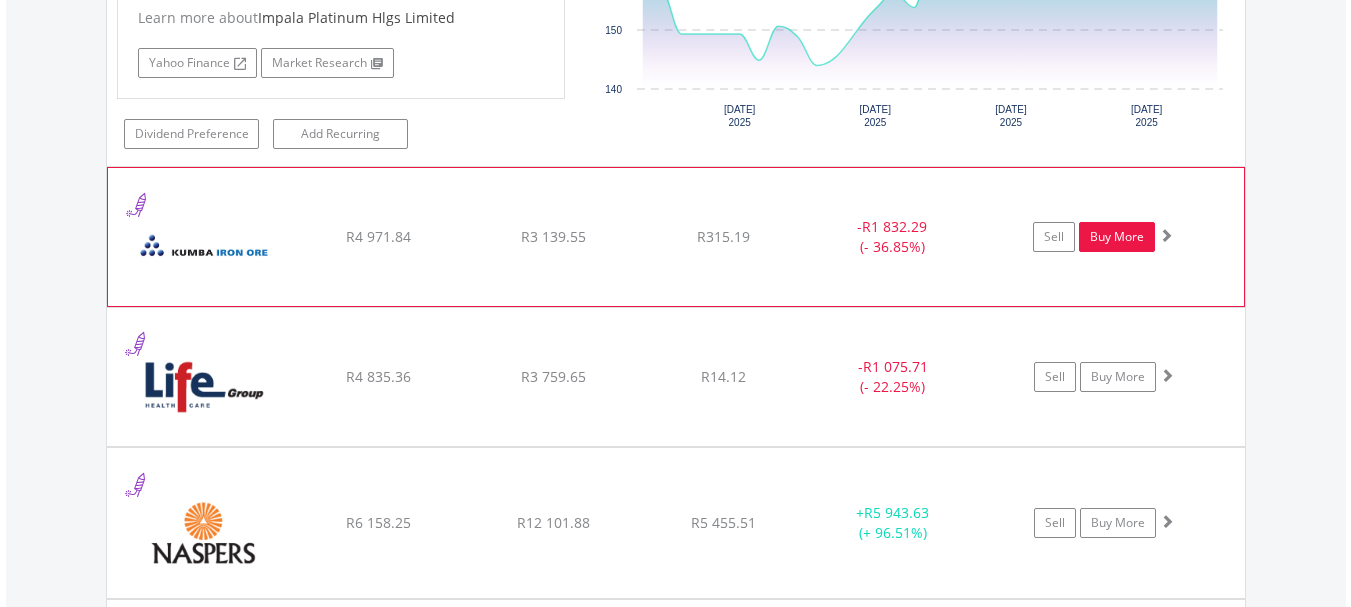 scroll, scrollTop: 6585, scrollLeft: 0, axis: vertical 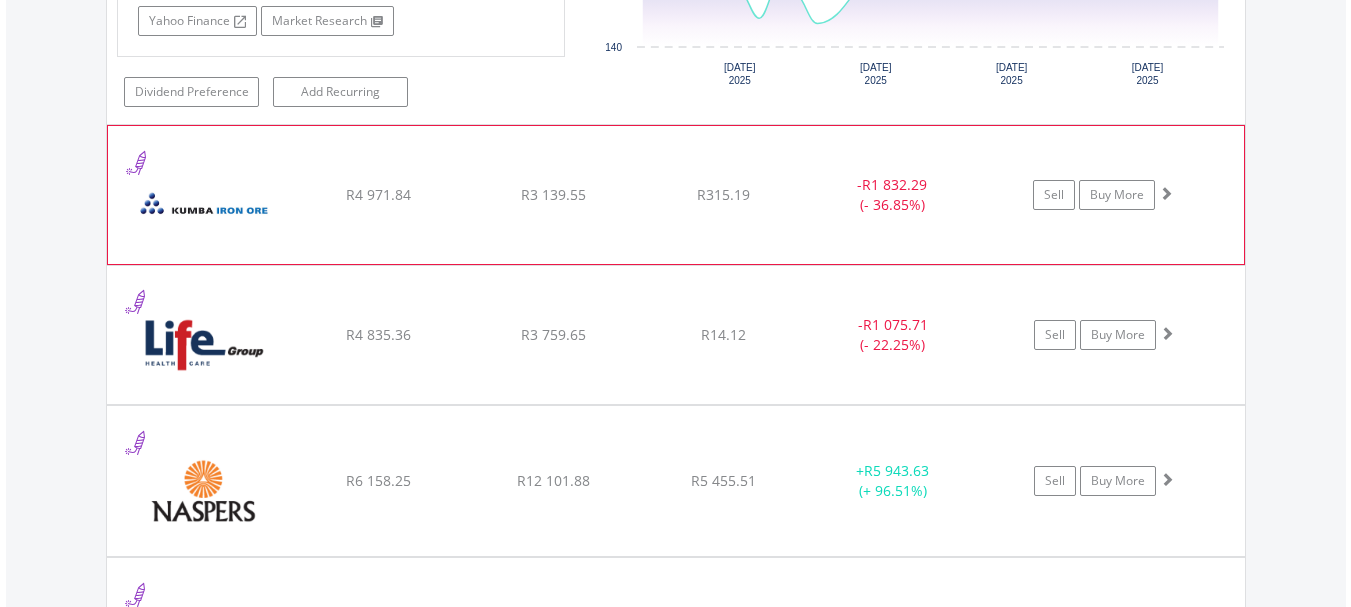 click on "Sell
Buy More" at bounding box center [1114, -4934] 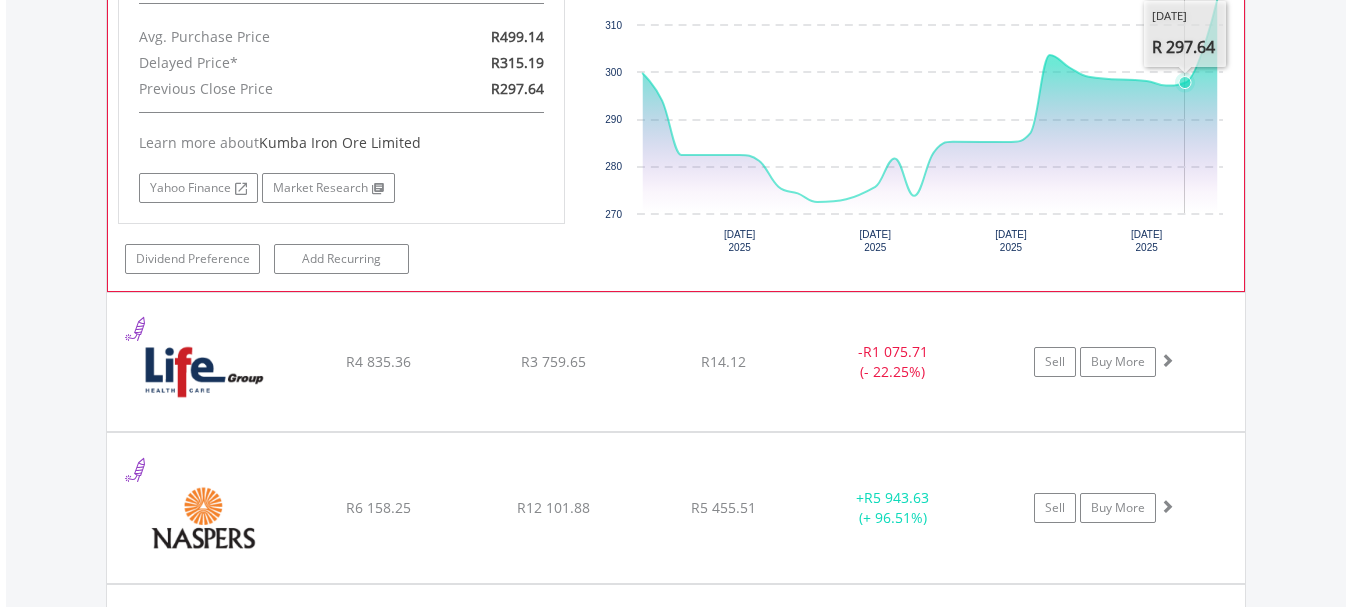 scroll, scrollTop: 7085, scrollLeft: 0, axis: vertical 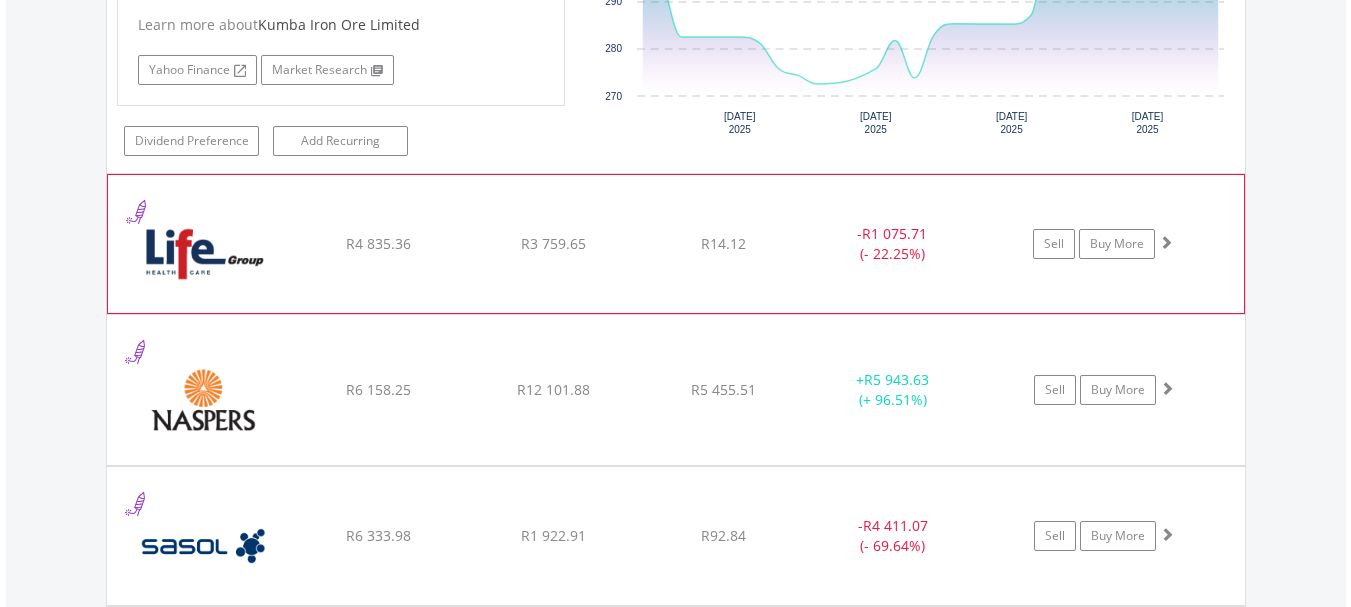 click on "Sell
Buy More" at bounding box center [1114, -5434] 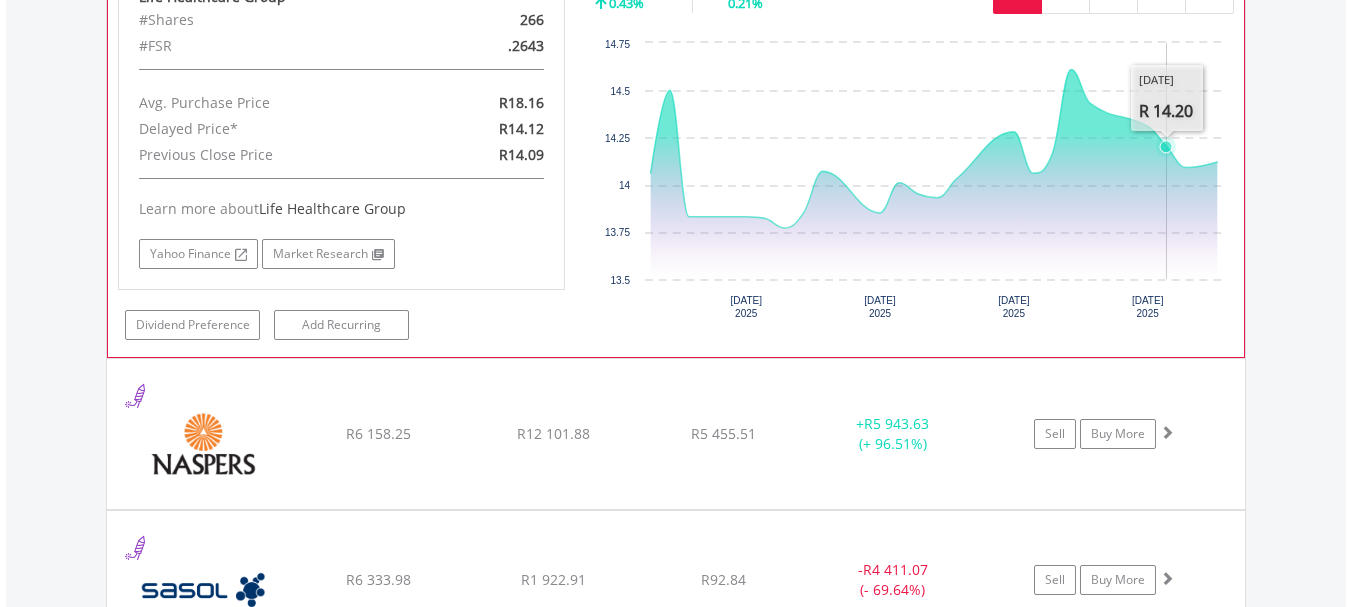 scroll, scrollTop: 7485, scrollLeft: 0, axis: vertical 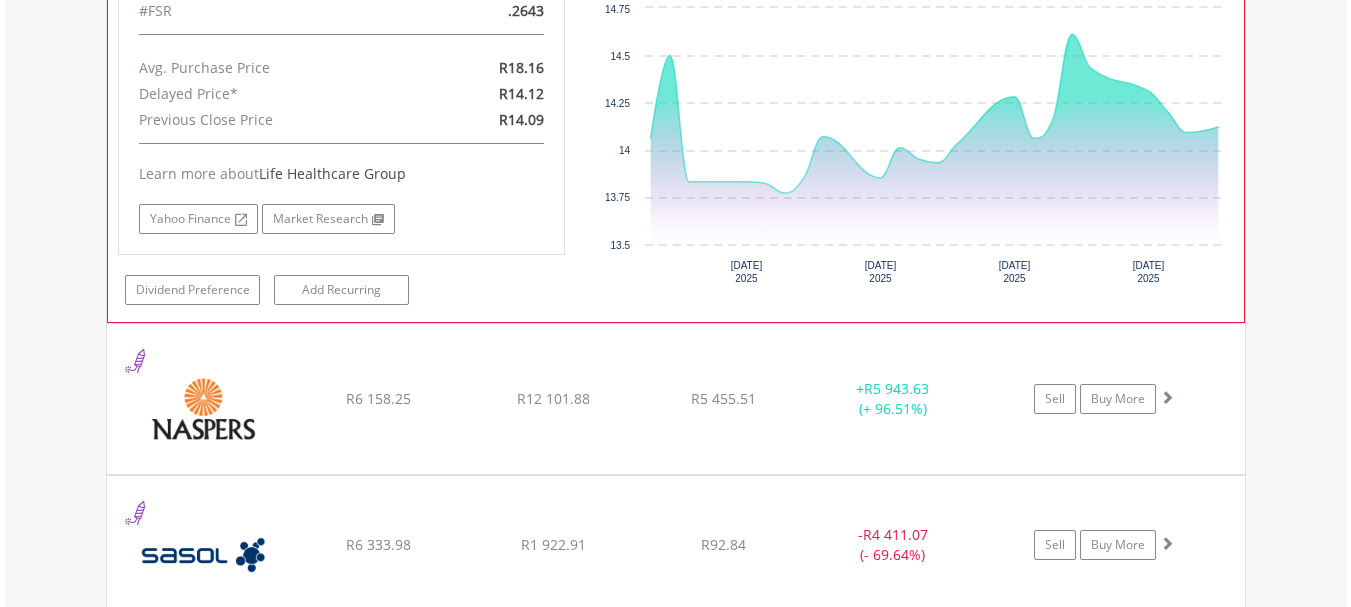 click on "Sell
Buy More" at bounding box center (1114, -5834) 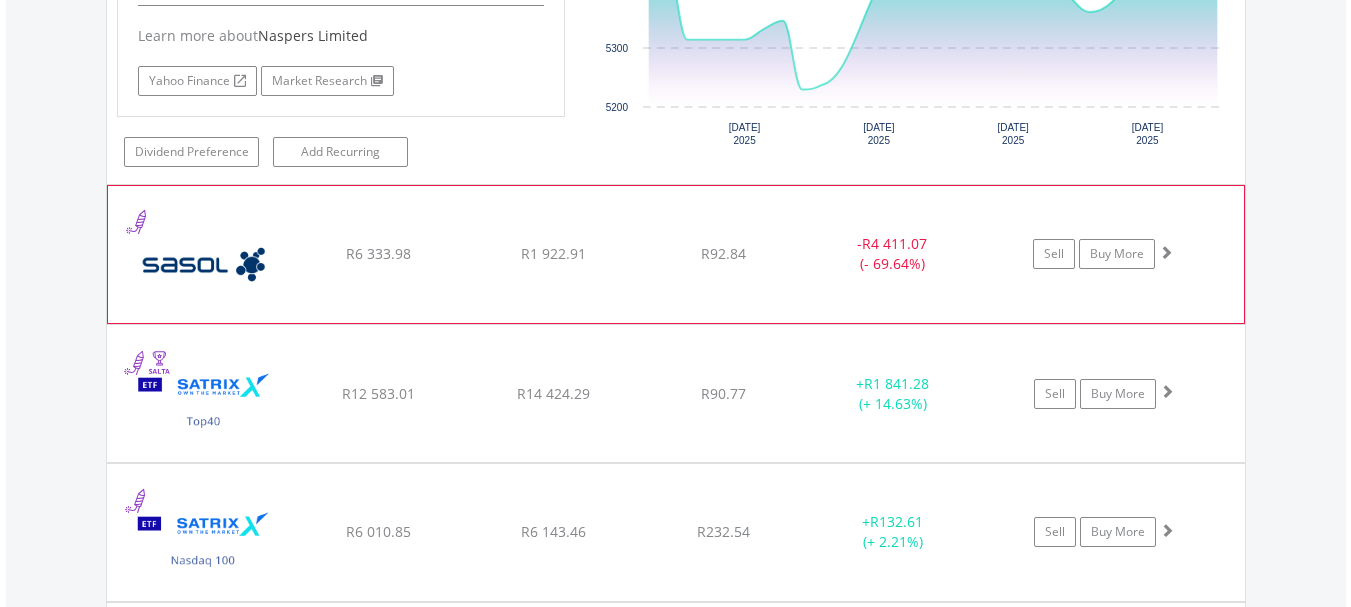 scroll, scrollTop: 8186, scrollLeft: 0, axis: vertical 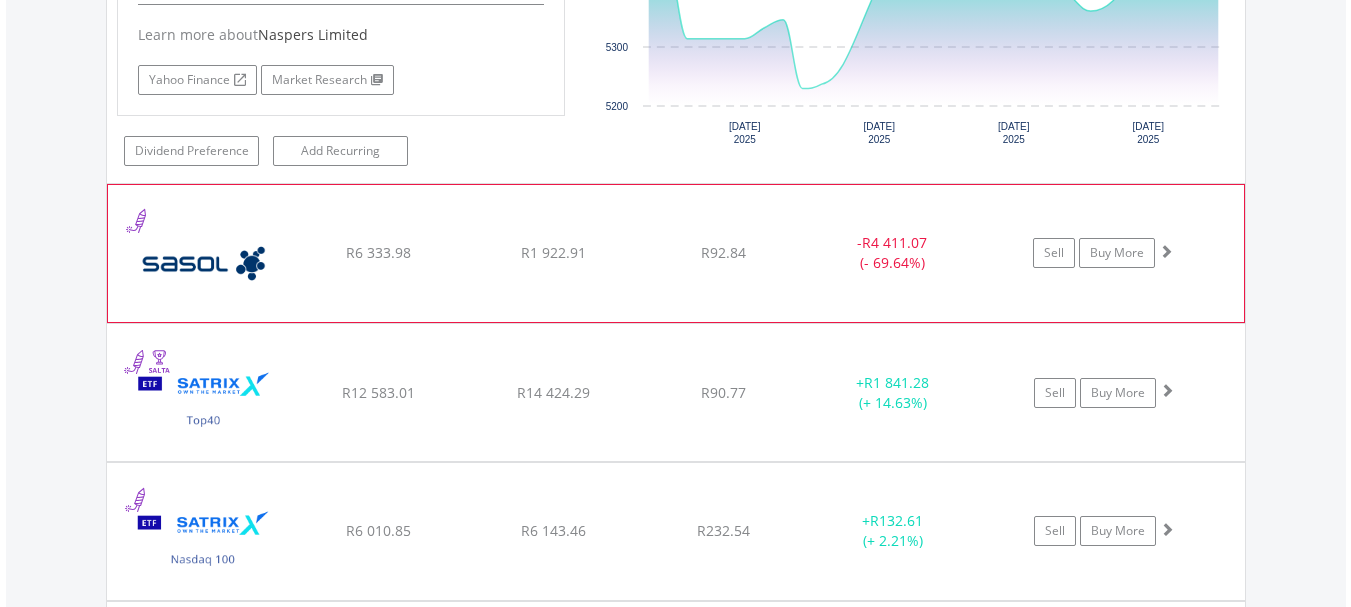 click on "Sell
Buy More" at bounding box center (1114, -6535) 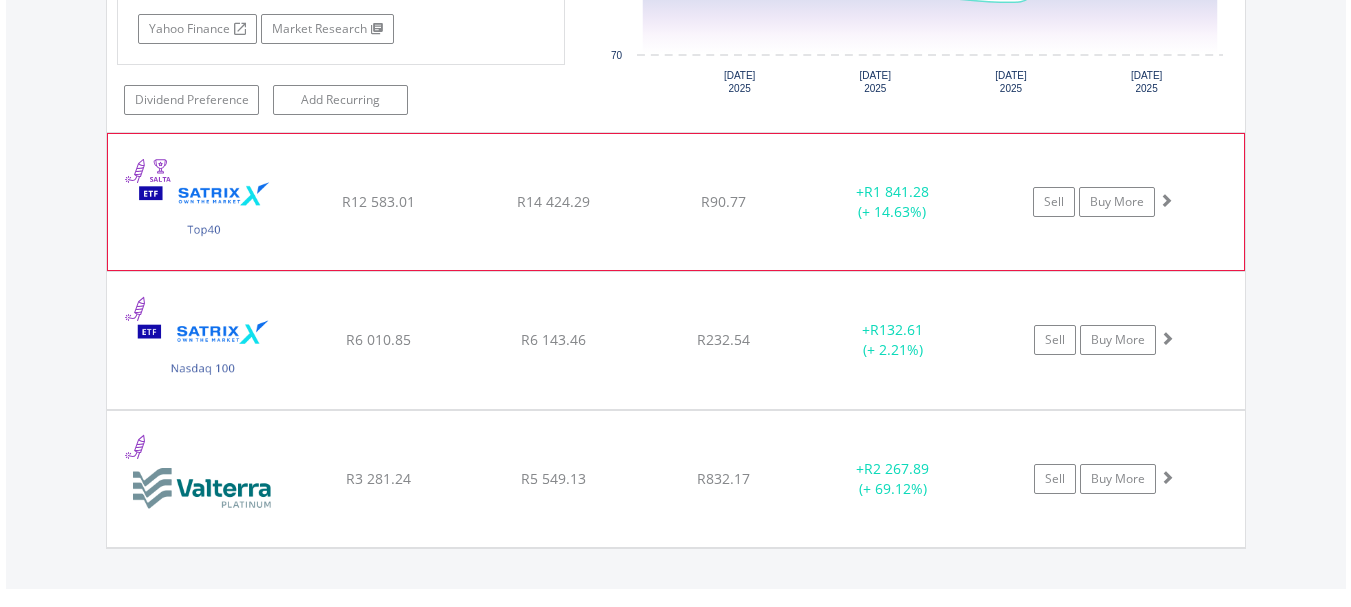 scroll, scrollTop: 8787, scrollLeft: 0, axis: vertical 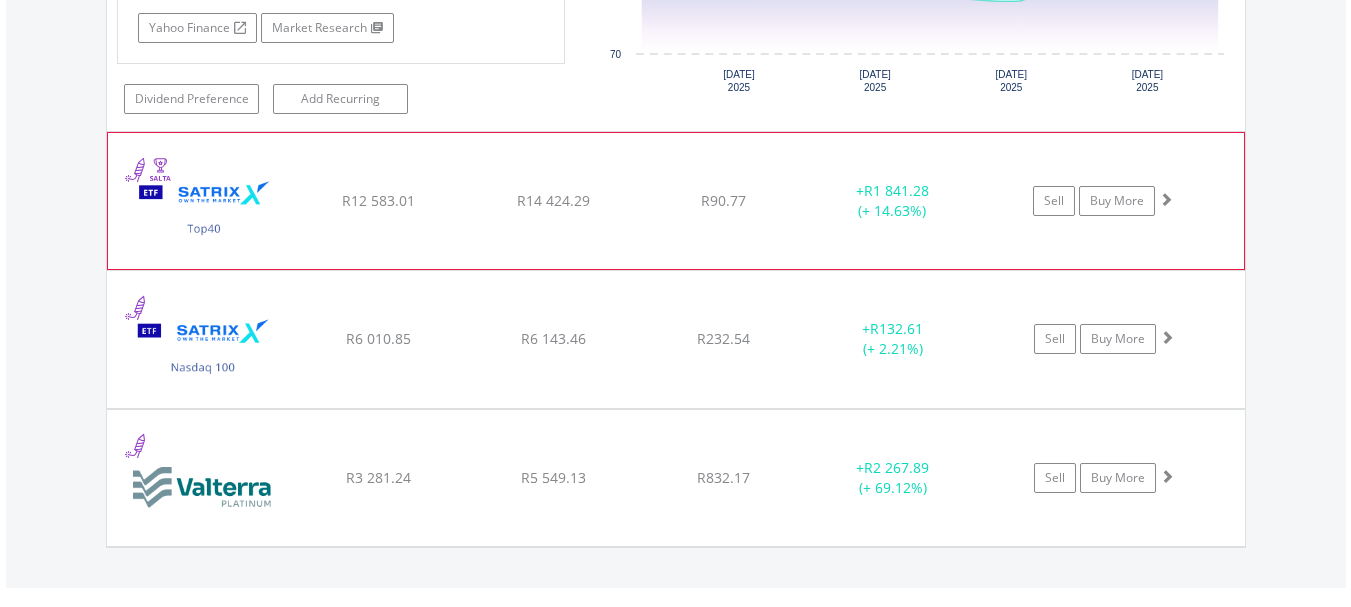 click on "Sell
Buy More" at bounding box center (1114, -7136) 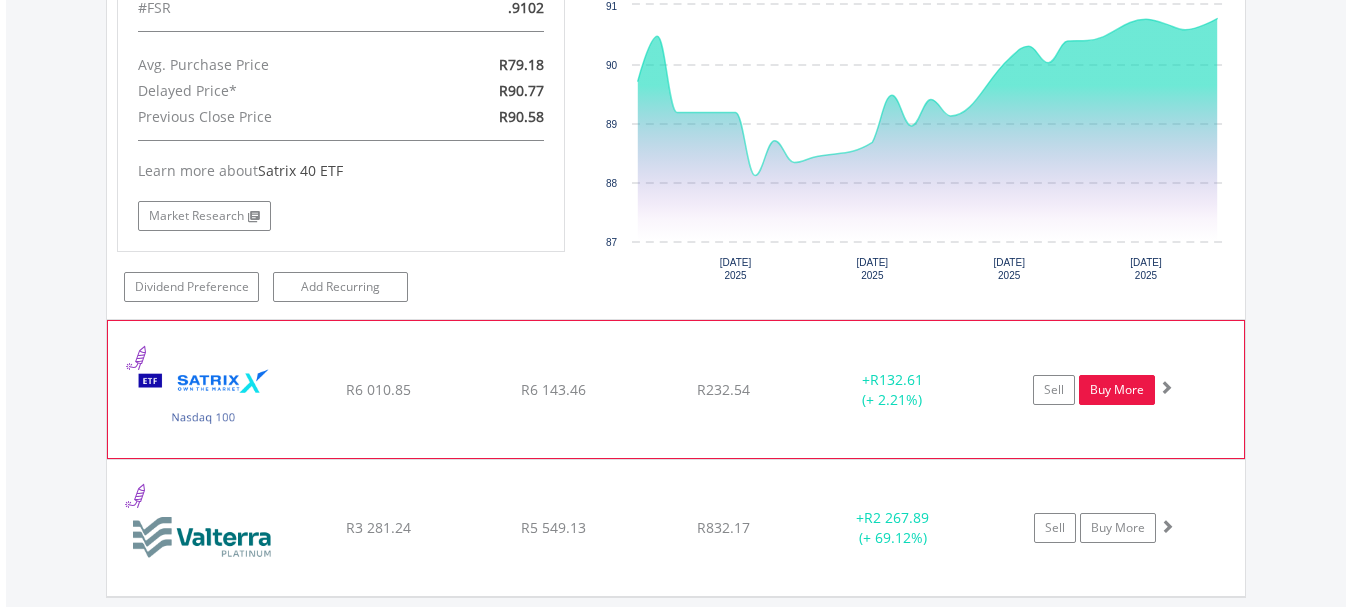 scroll, scrollTop: 9187, scrollLeft: 0, axis: vertical 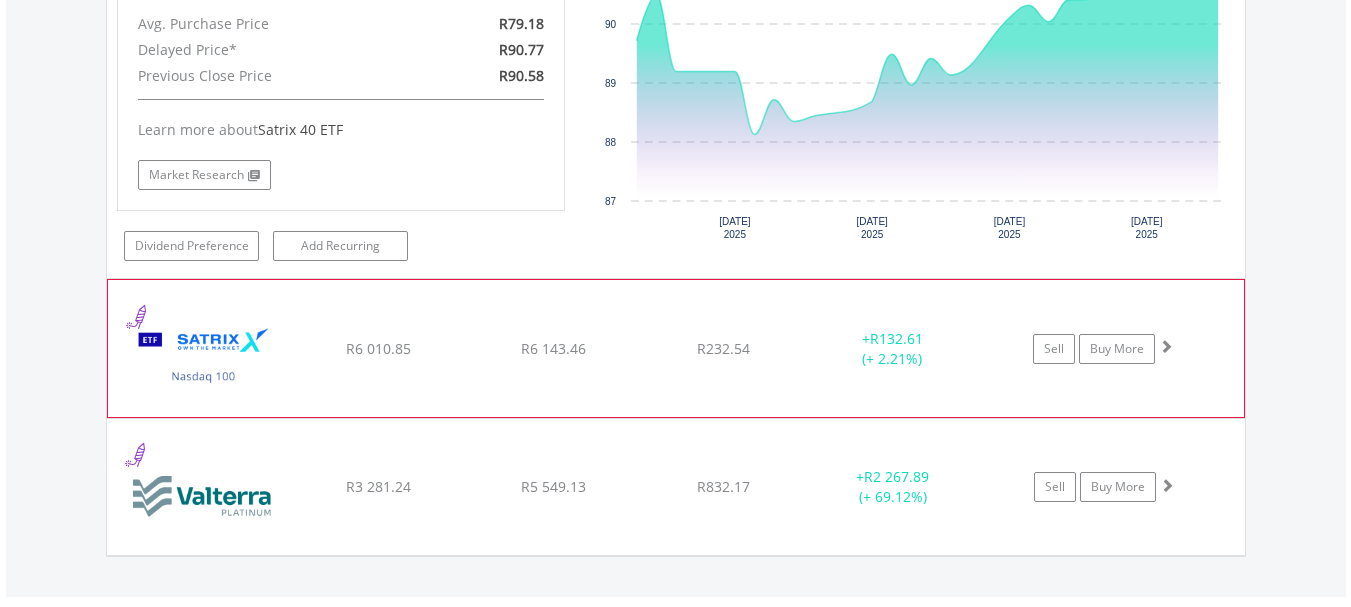 click on "Sell
Buy More" at bounding box center [1114, -7536] 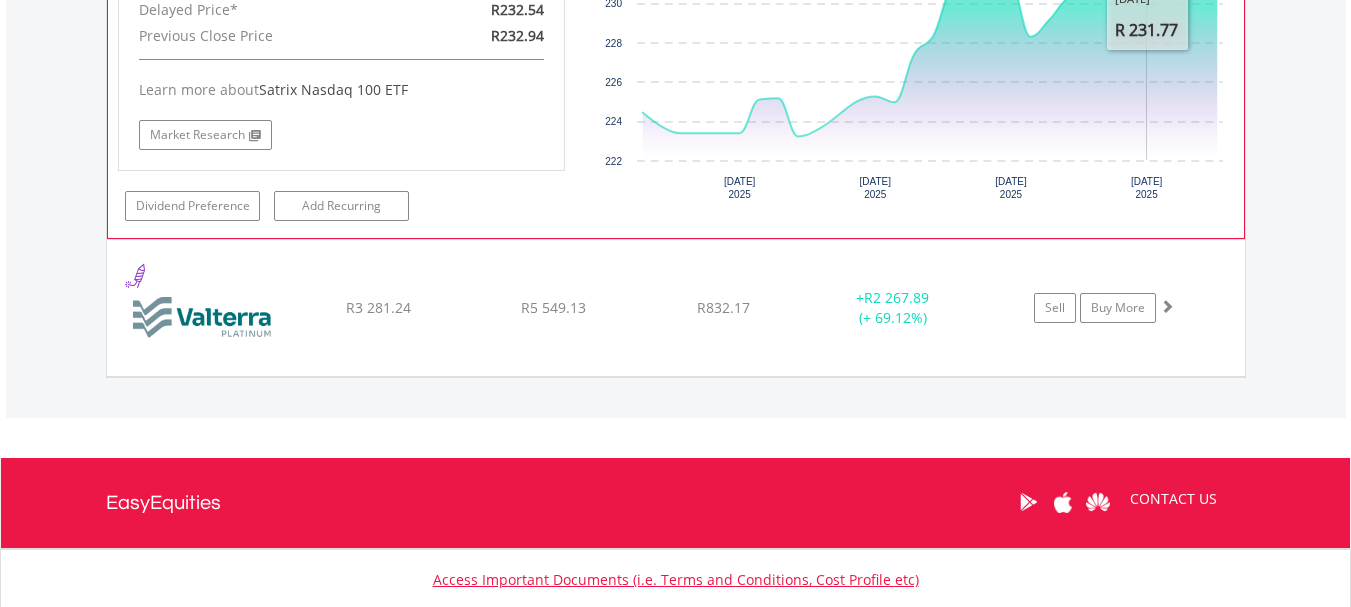 scroll, scrollTop: 9787, scrollLeft: 0, axis: vertical 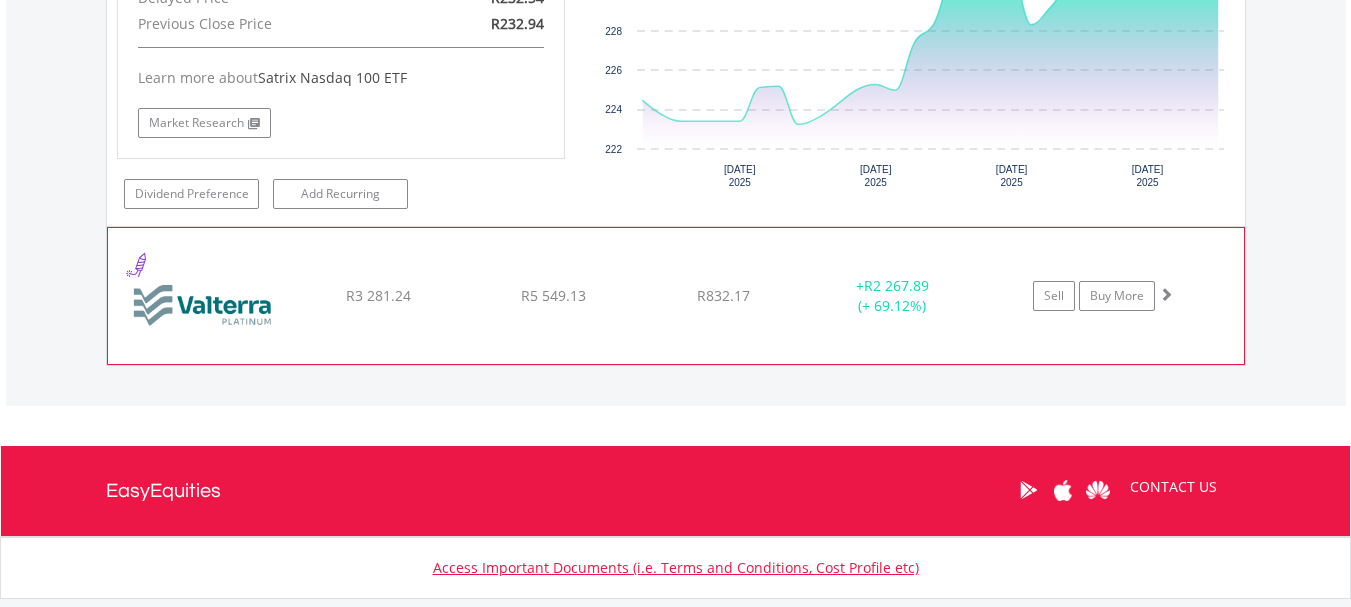 click on "Sell
Buy More" at bounding box center (1114, -8136) 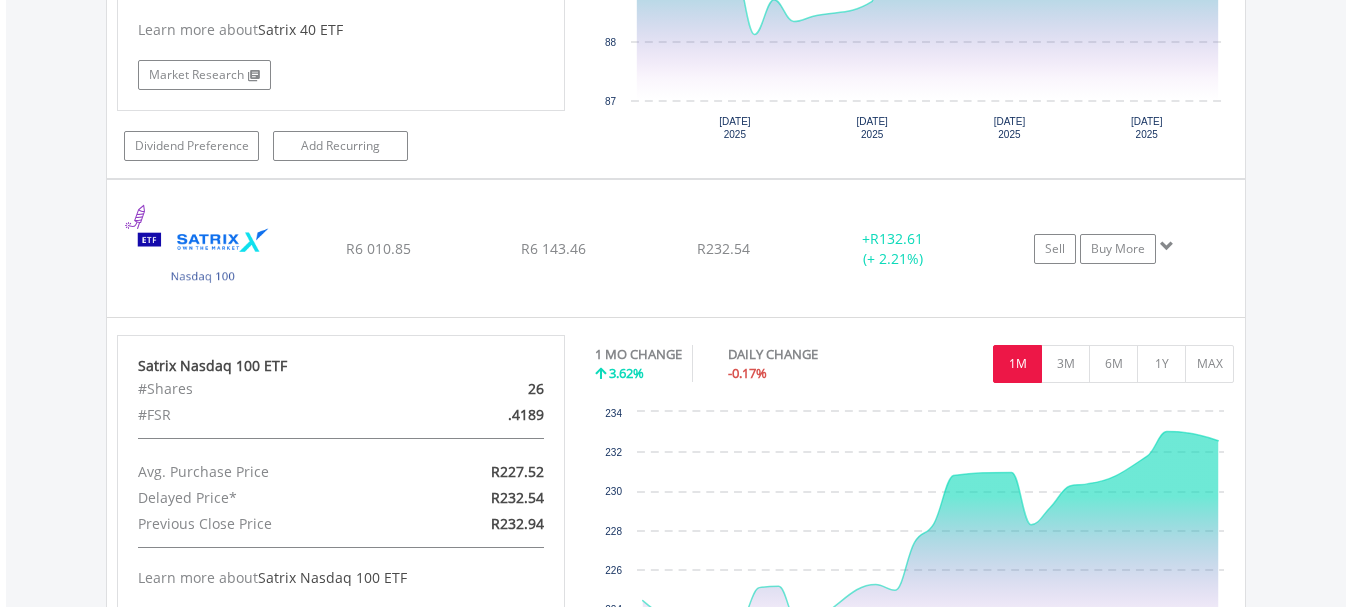 scroll, scrollTop: 8887, scrollLeft: 0, axis: vertical 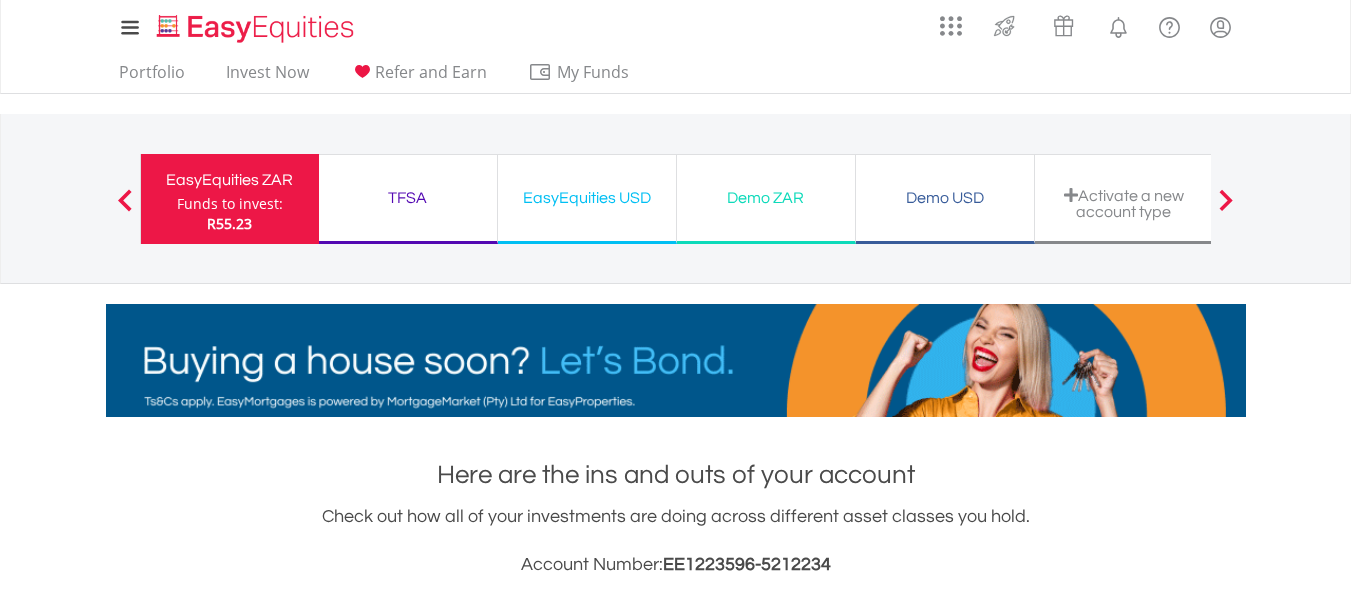 click on "TFSA" at bounding box center (408, 198) 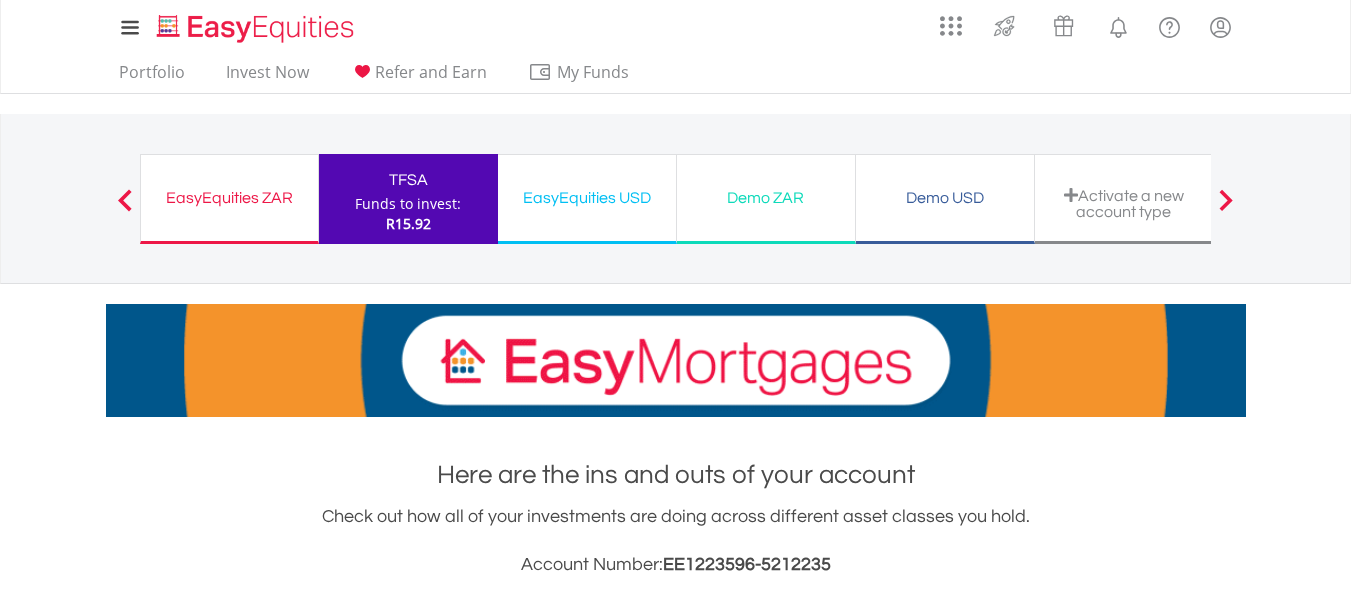 scroll, scrollTop: 400, scrollLeft: 0, axis: vertical 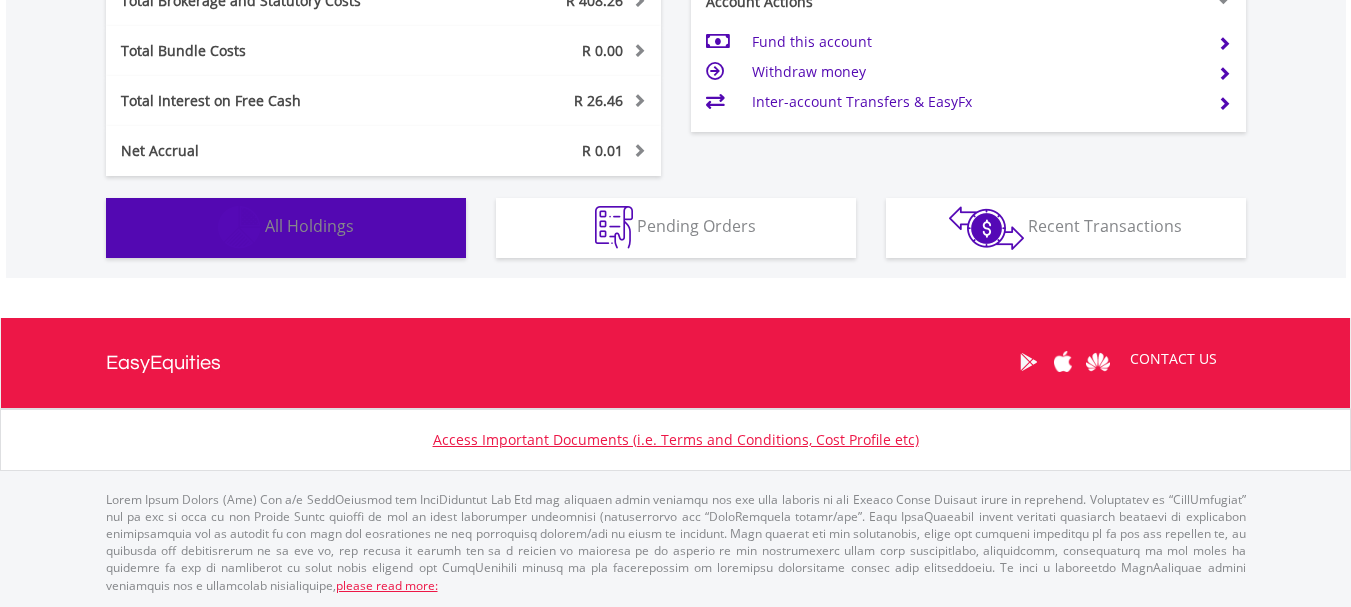 click on "Holdings
All Holdings" at bounding box center [286, 228] 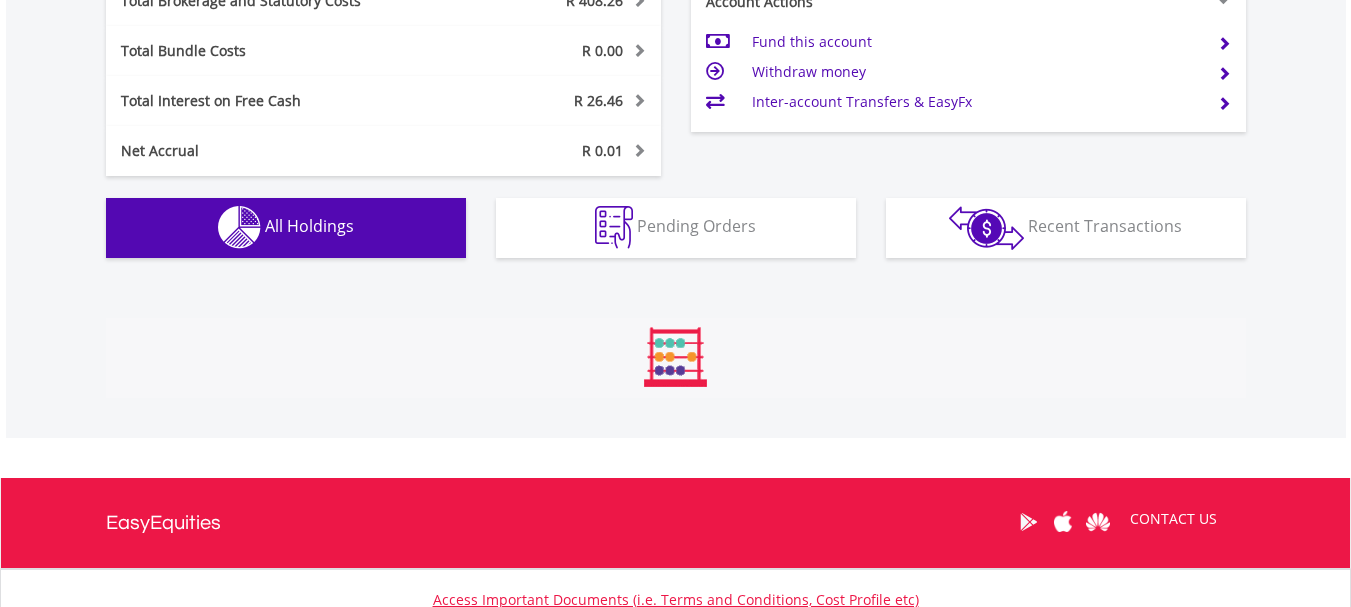 scroll, scrollTop: 1443, scrollLeft: 0, axis: vertical 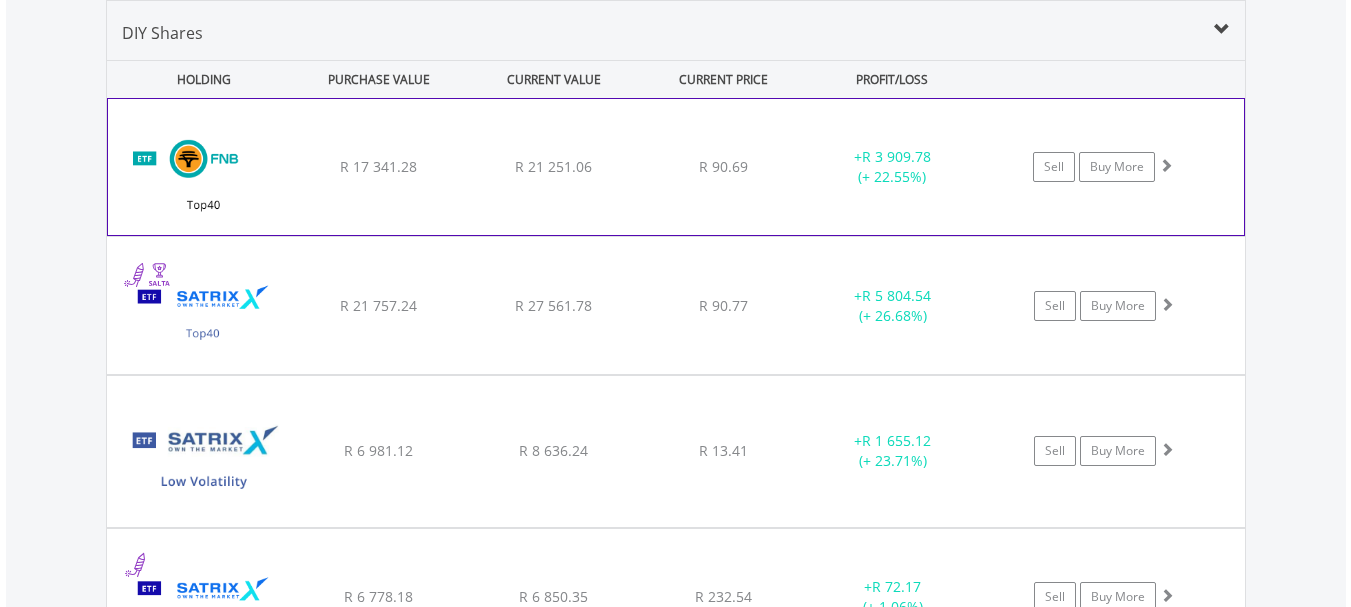 click on "Sell
Buy More" at bounding box center (1112, 167) 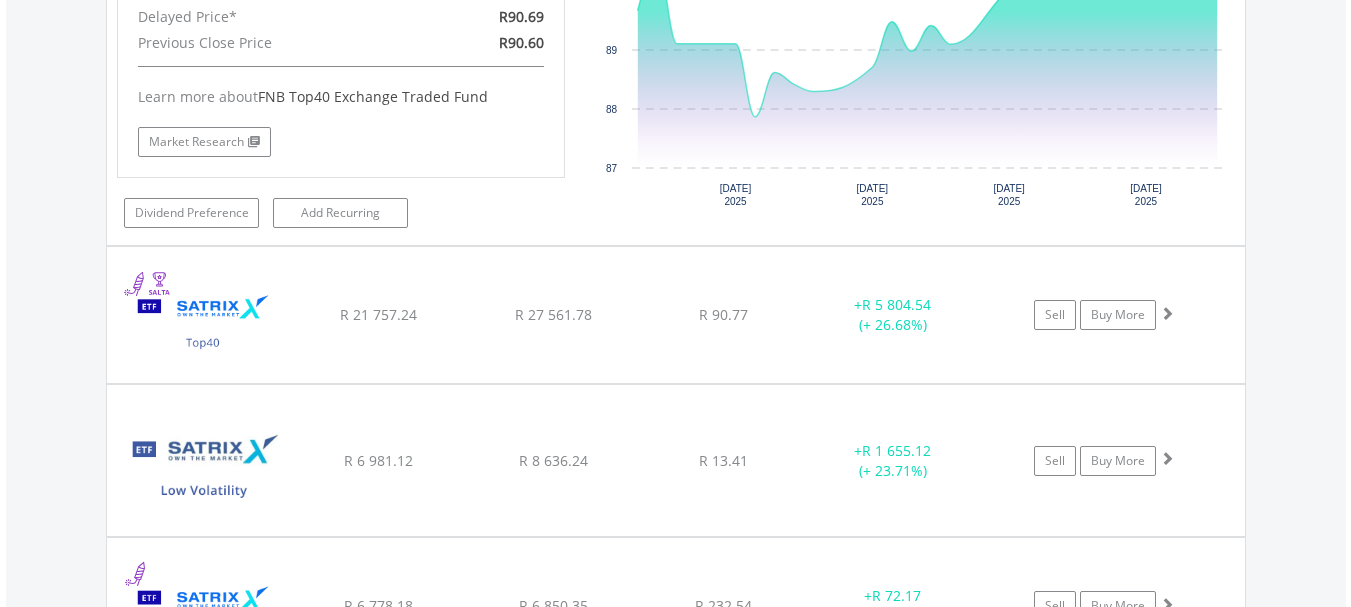 scroll, scrollTop: 1844, scrollLeft: 0, axis: vertical 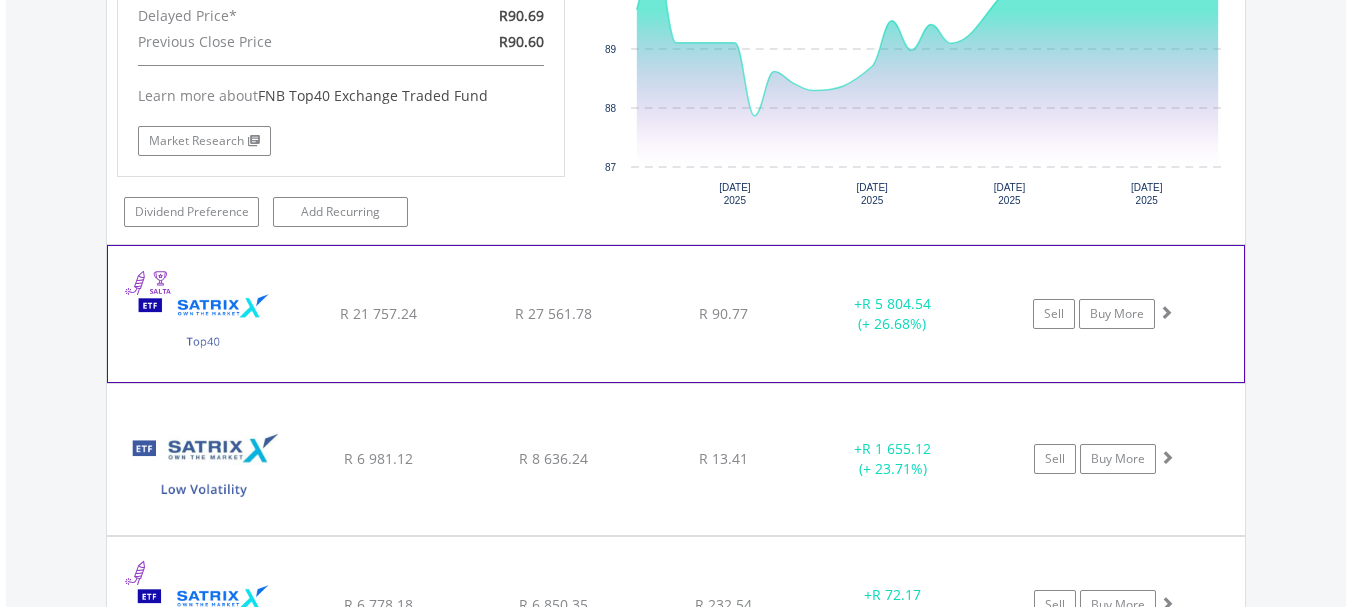 click on "Sell
Buy More" at bounding box center (1114, -234) 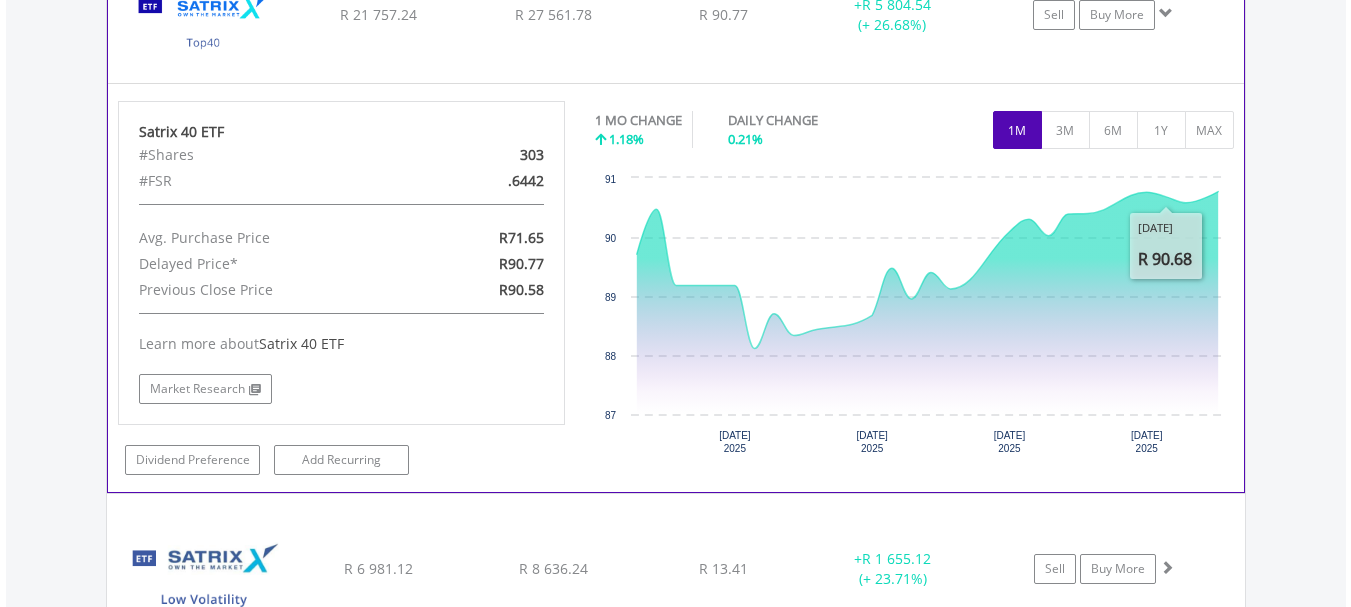 scroll, scrollTop: 2344, scrollLeft: 0, axis: vertical 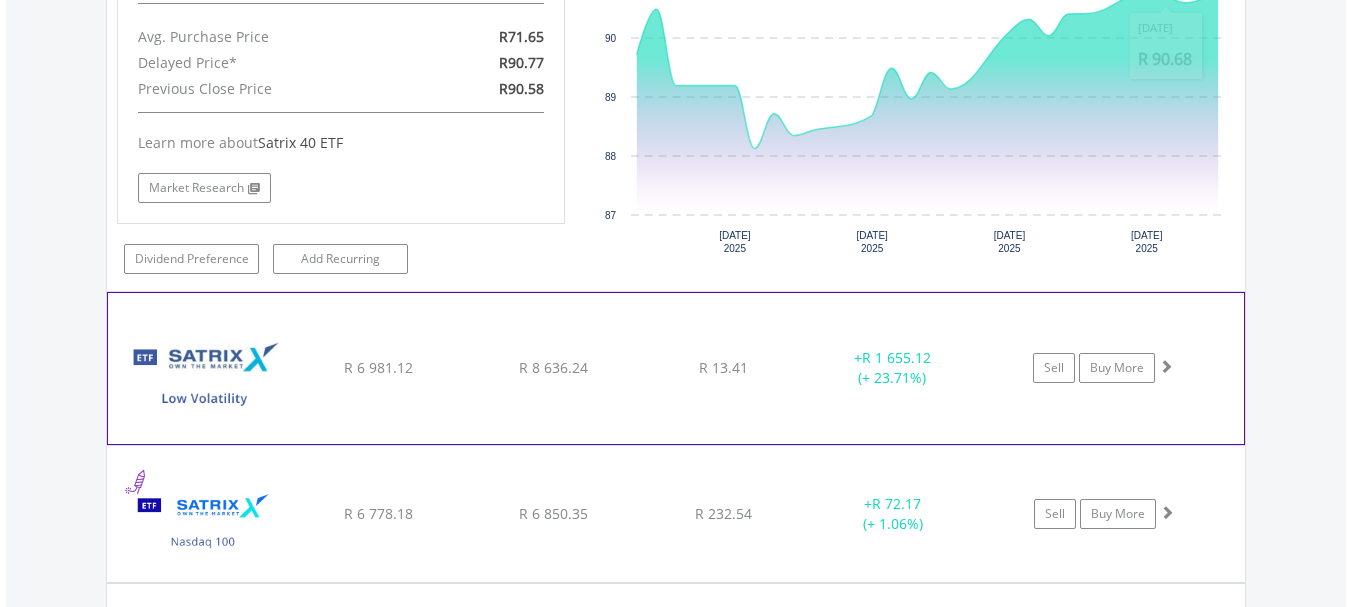 click on "﻿
Satrix Low Volatility ETF
R 6 981.12
R 8 636.24
R 13.41
+  R 1 655.12 (+ 23.71%)
Sell
Buy More" at bounding box center (676, -734) 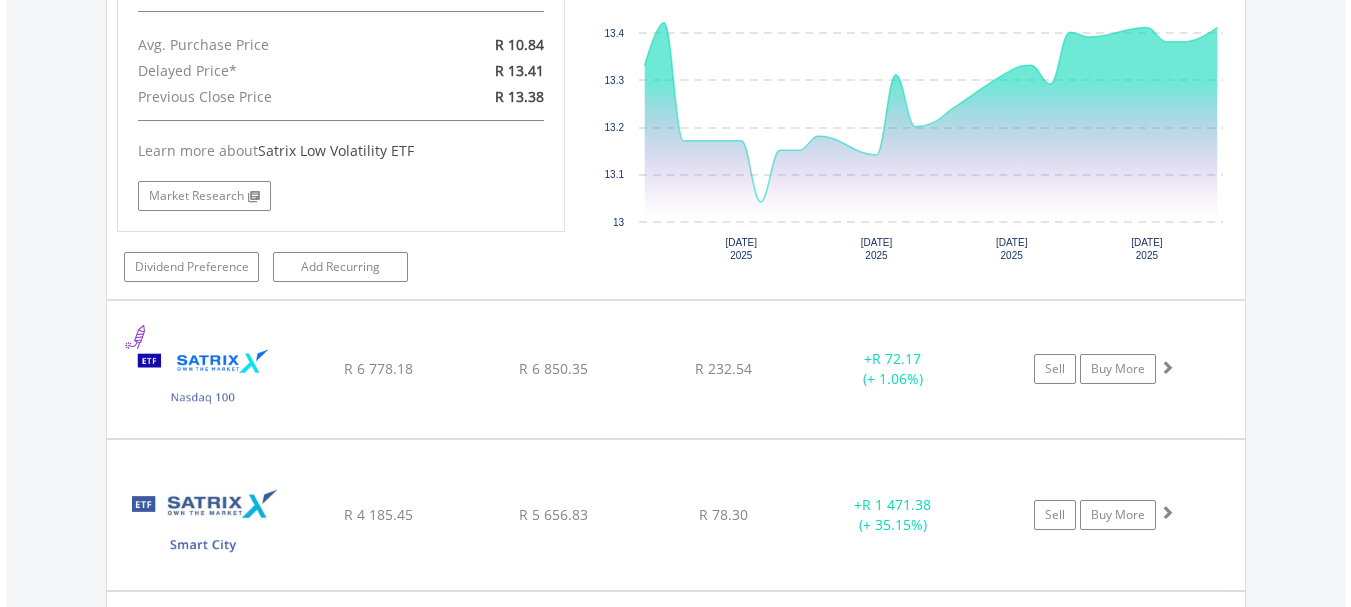 scroll, scrollTop: 2944, scrollLeft: 0, axis: vertical 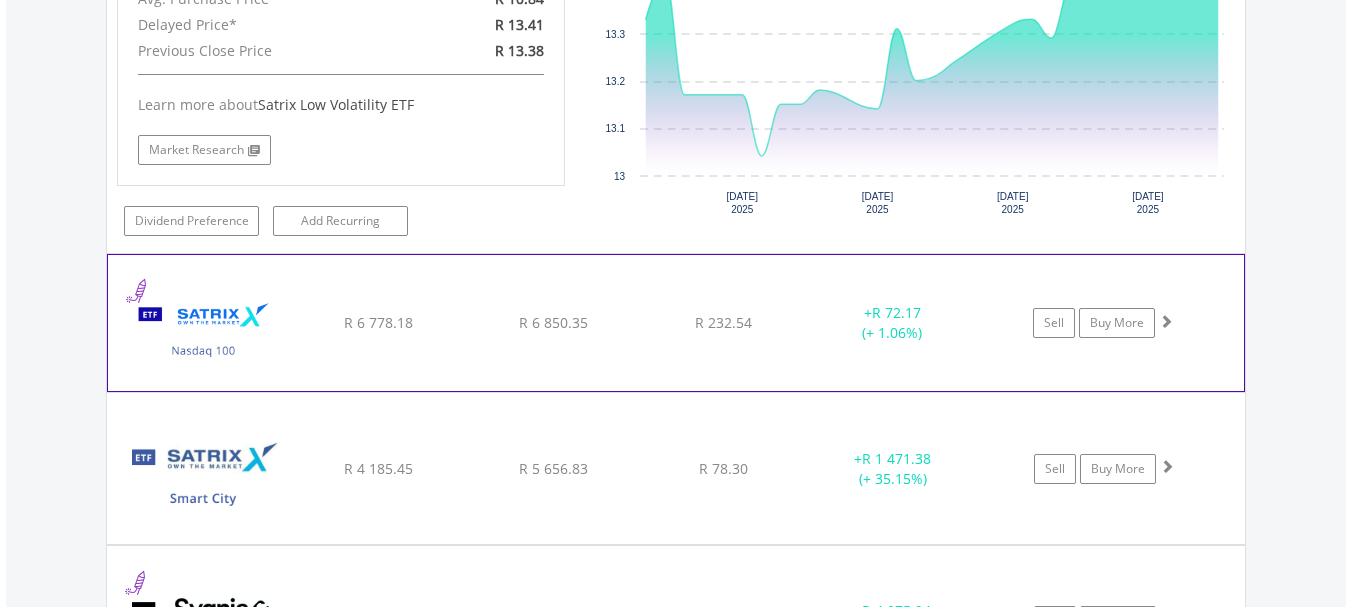 click on "Sell
Buy More" at bounding box center [1114, -1334] 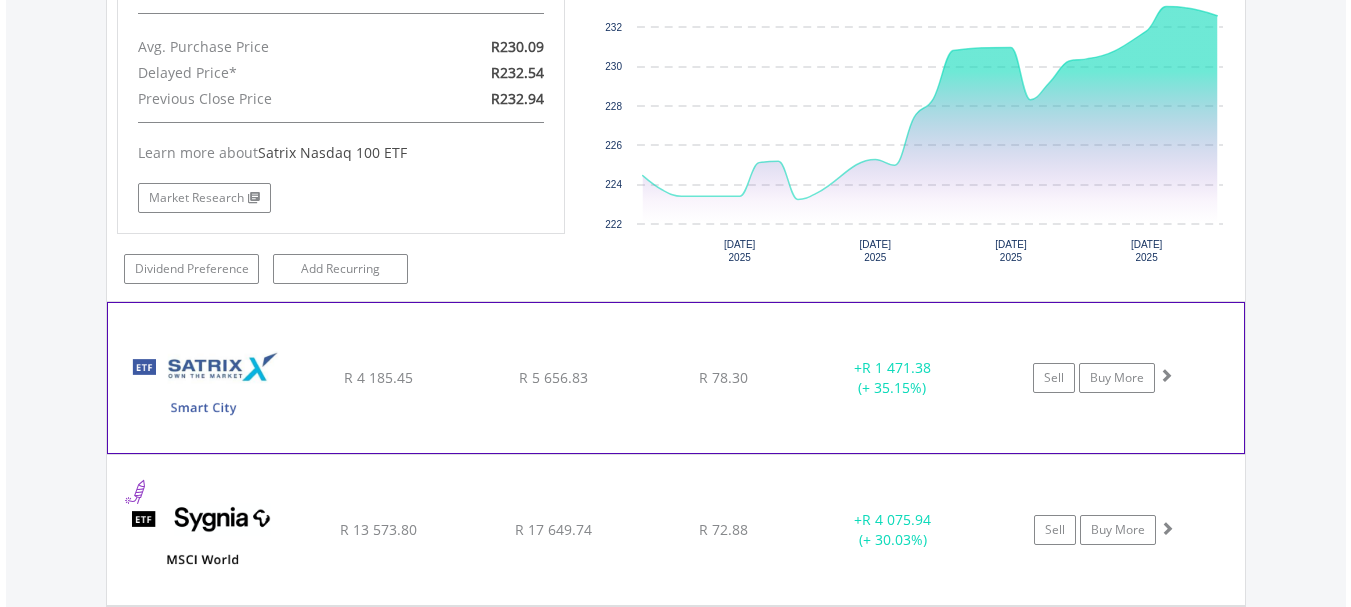 scroll, scrollTop: 3445, scrollLeft: 0, axis: vertical 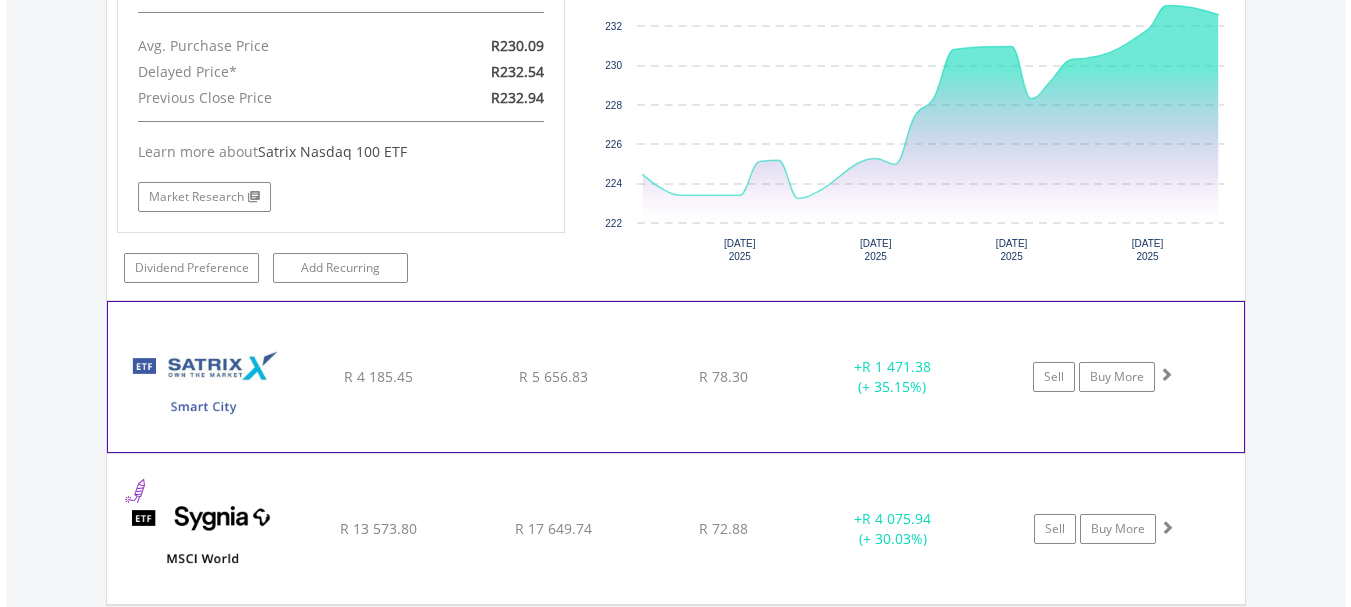 click on "Sell
Buy More" at bounding box center (1114, -1835) 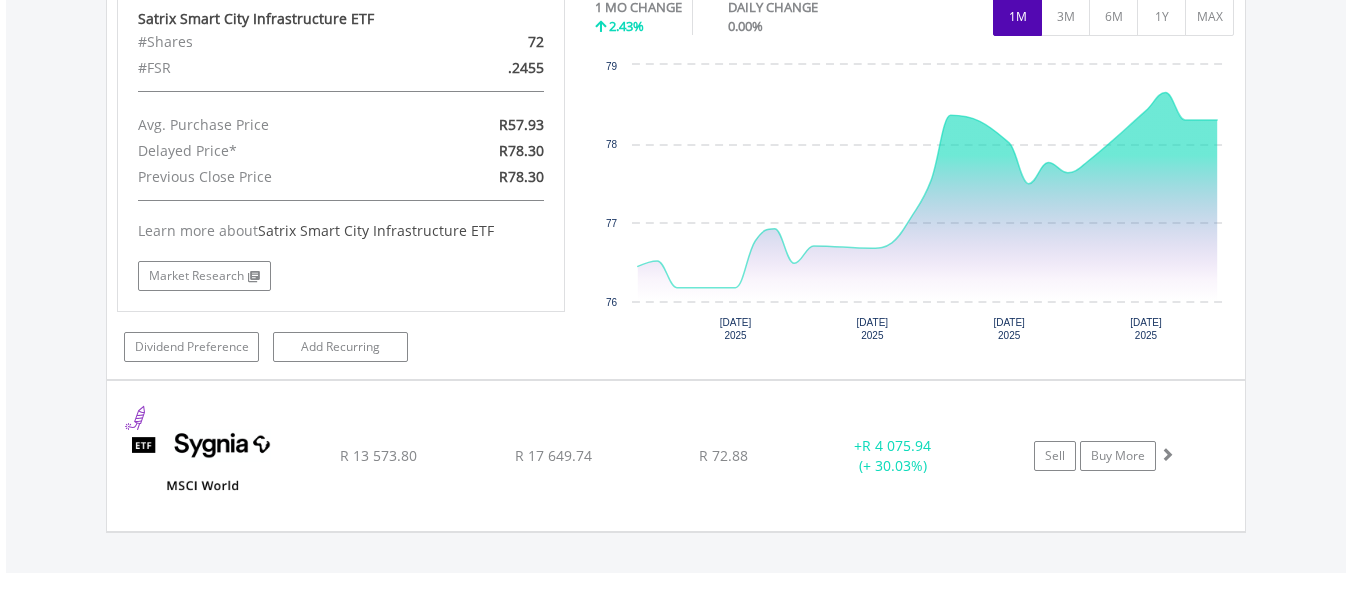 scroll, scrollTop: 3945, scrollLeft: 0, axis: vertical 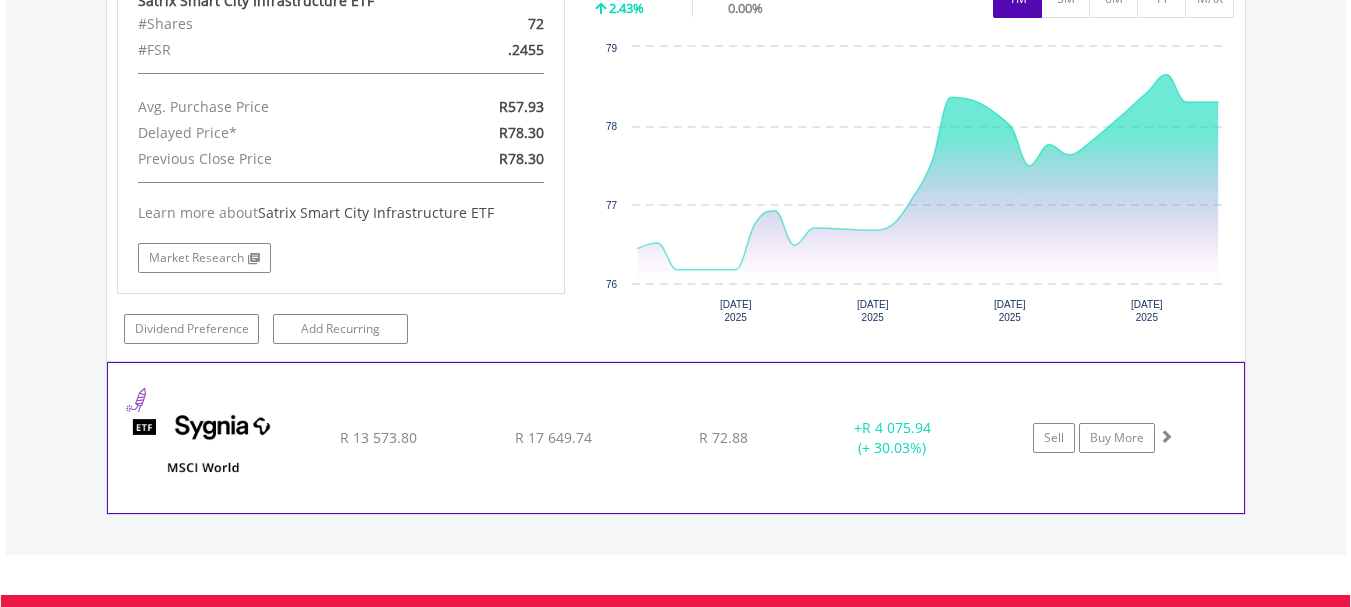 click on "Sell
Buy More" at bounding box center [1114, -2335] 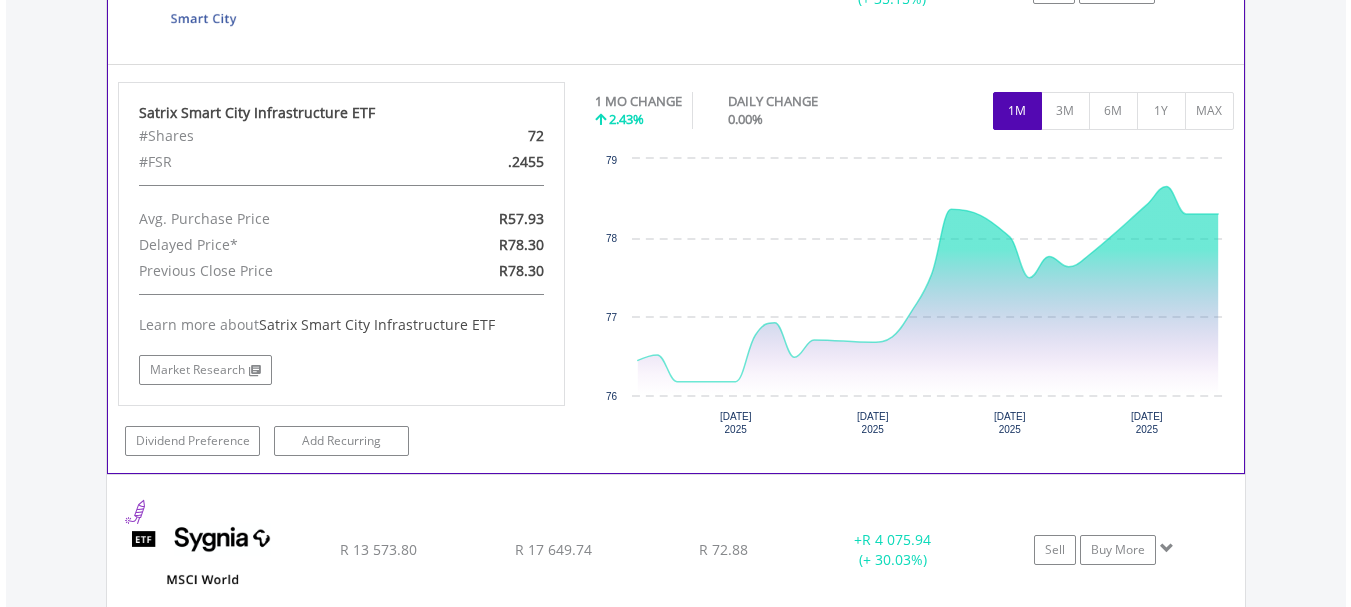 scroll, scrollTop: 3645, scrollLeft: 0, axis: vertical 